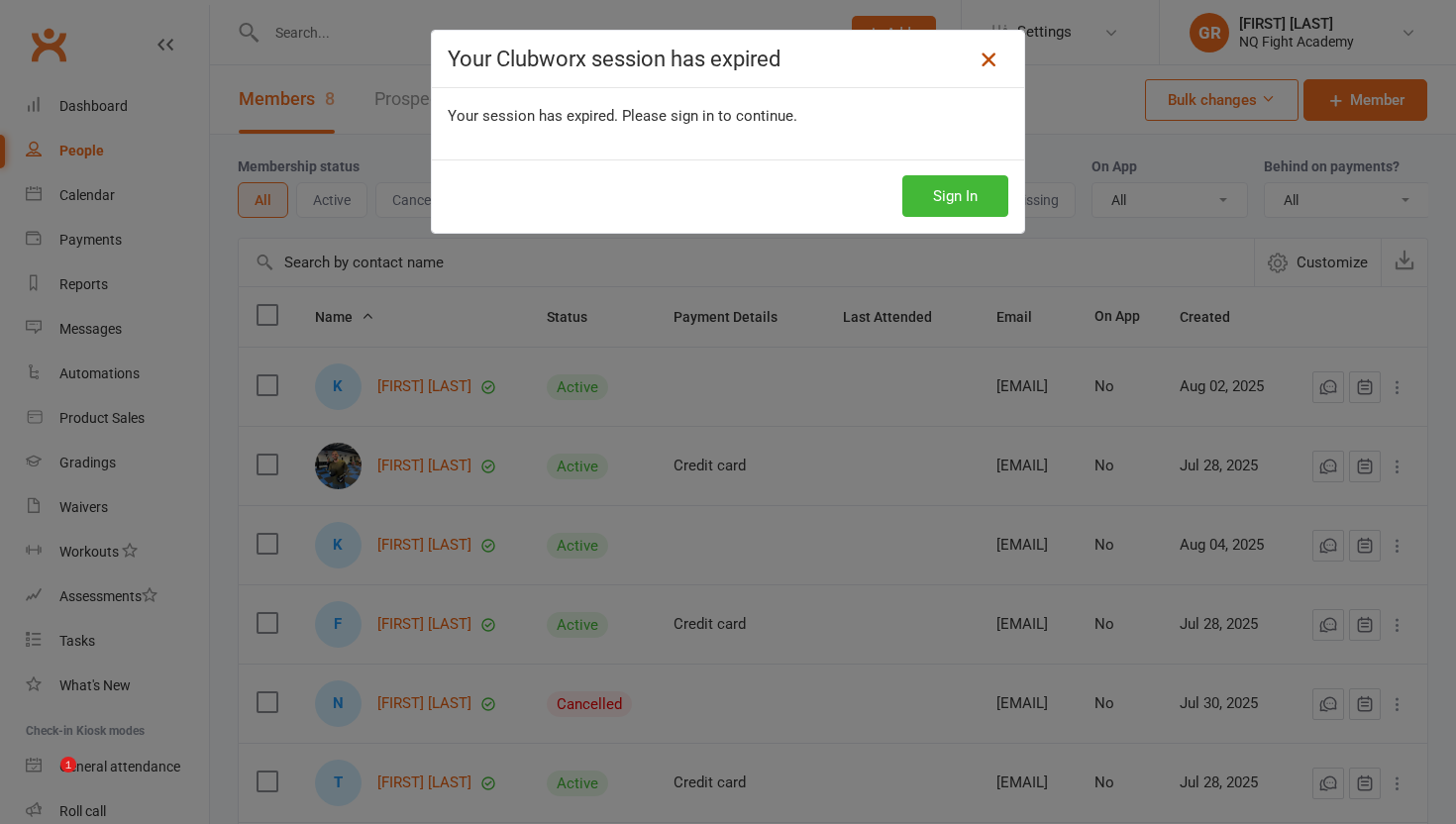 scroll, scrollTop: 0, scrollLeft: 0, axis: both 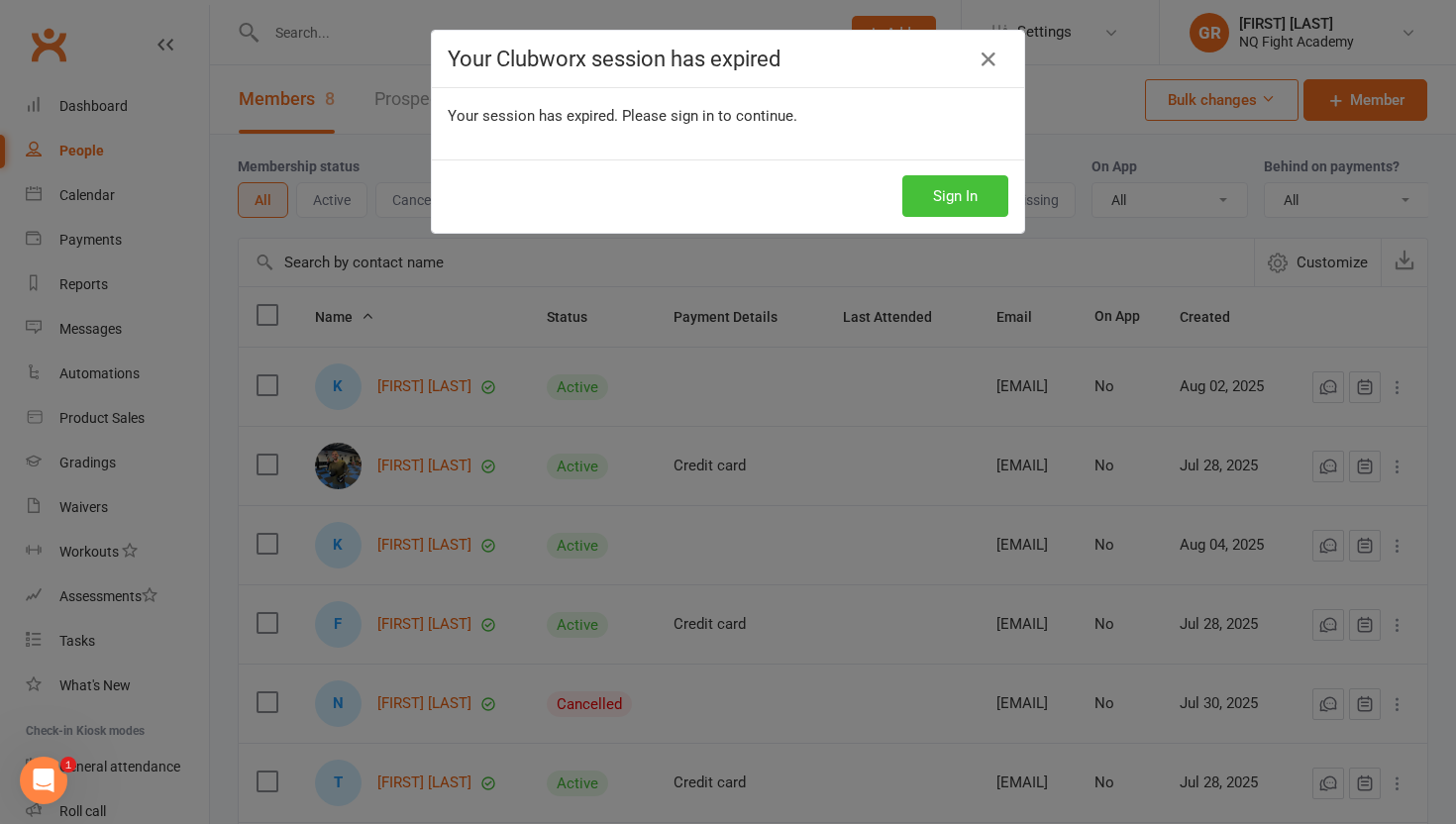 click on "Sign In" at bounding box center (955, 196) 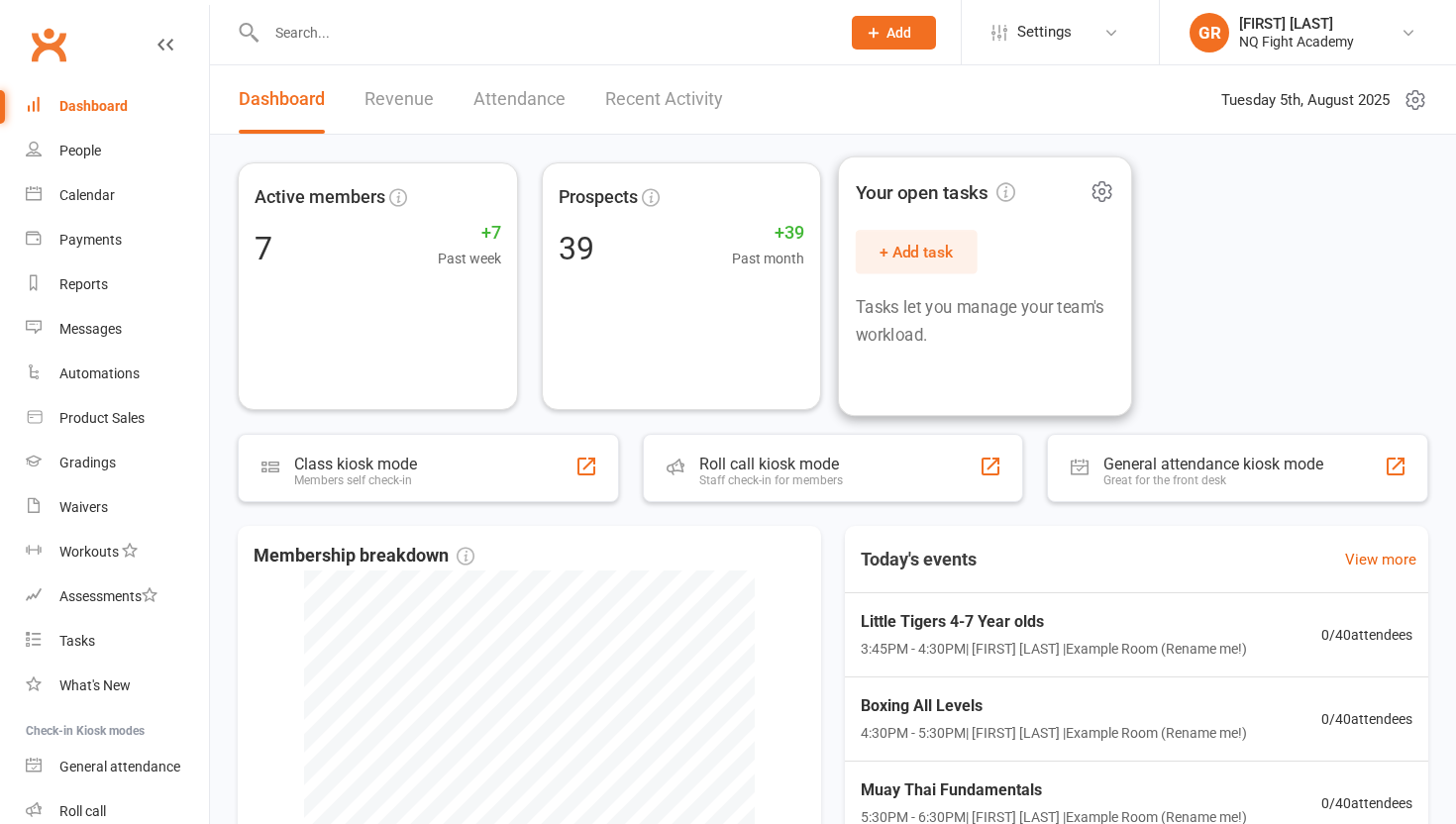 scroll, scrollTop: 0, scrollLeft: 0, axis: both 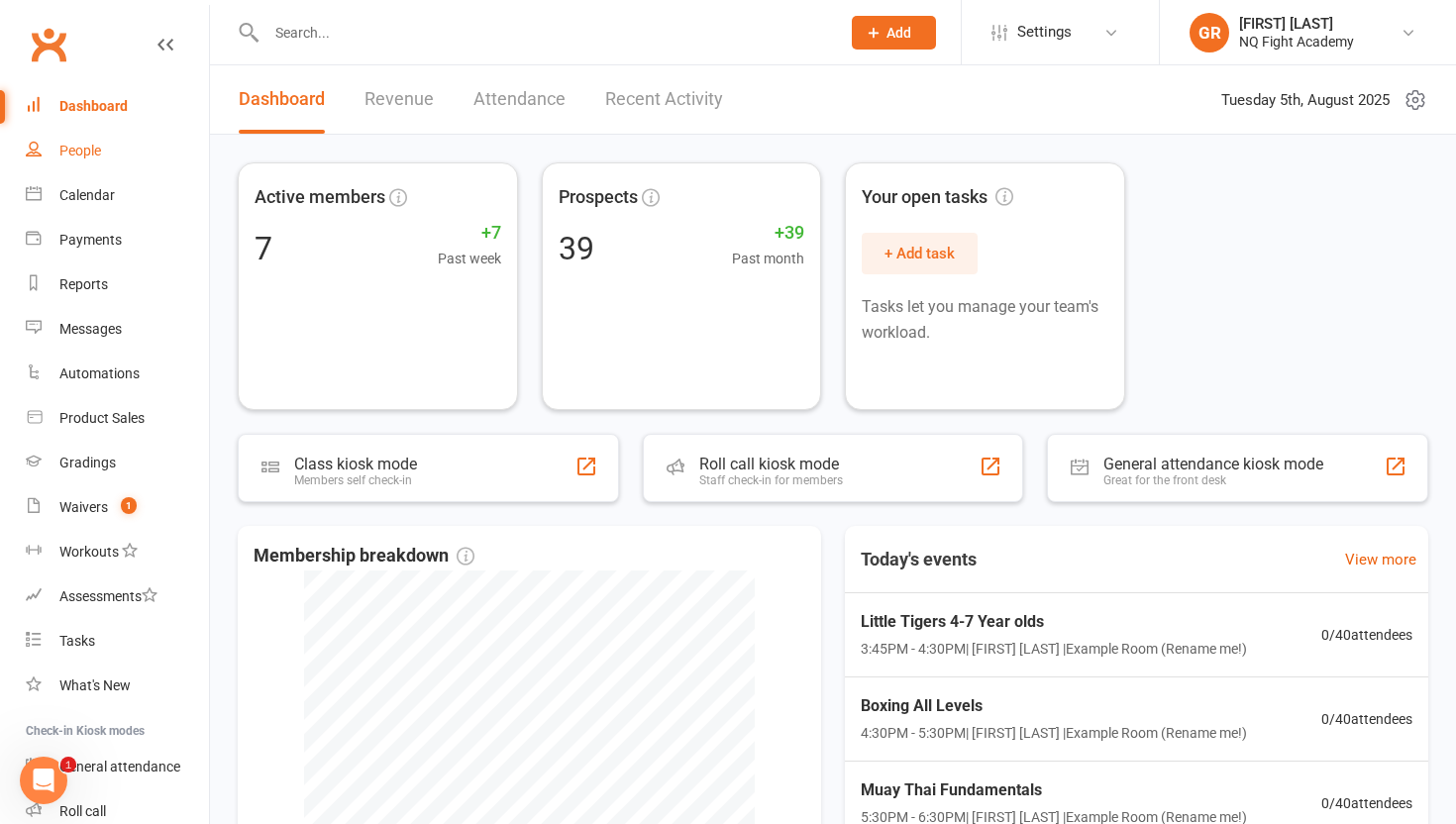 click on "People" at bounding box center [80, 151] 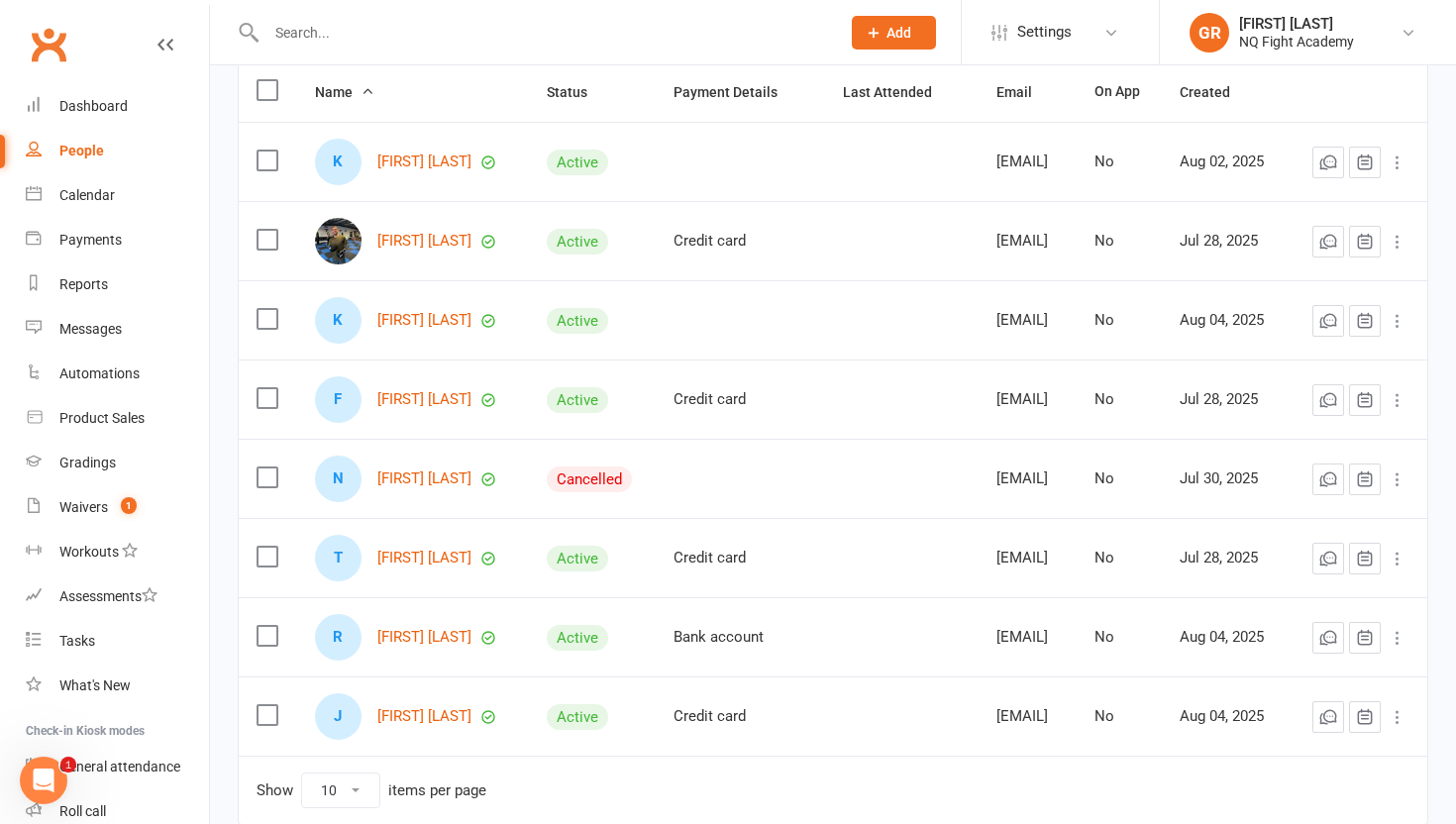 scroll, scrollTop: 274, scrollLeft: 0, axis: vertical 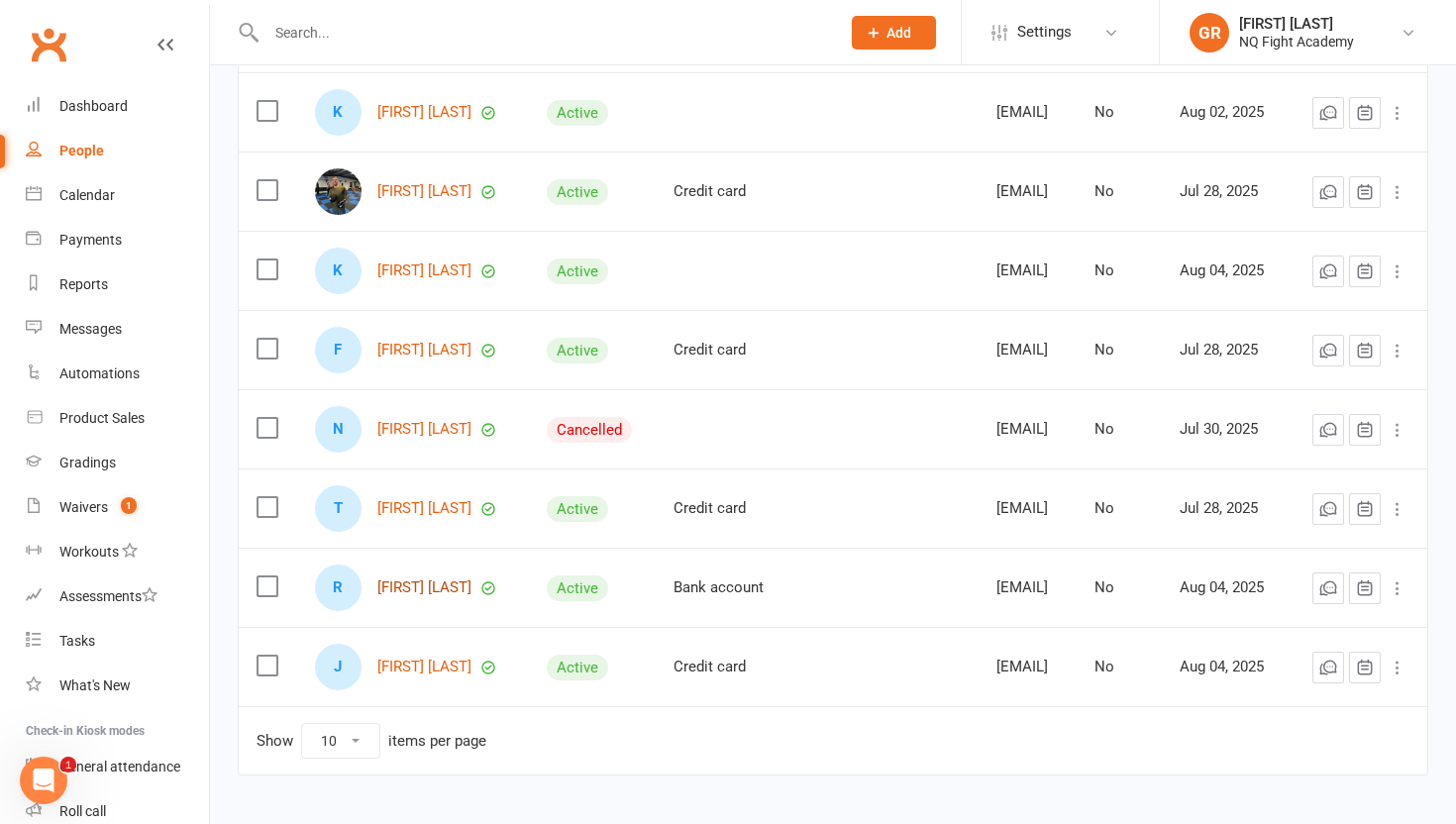 click on "[FIRST] [LAST]" at bounding box center [424, 587] 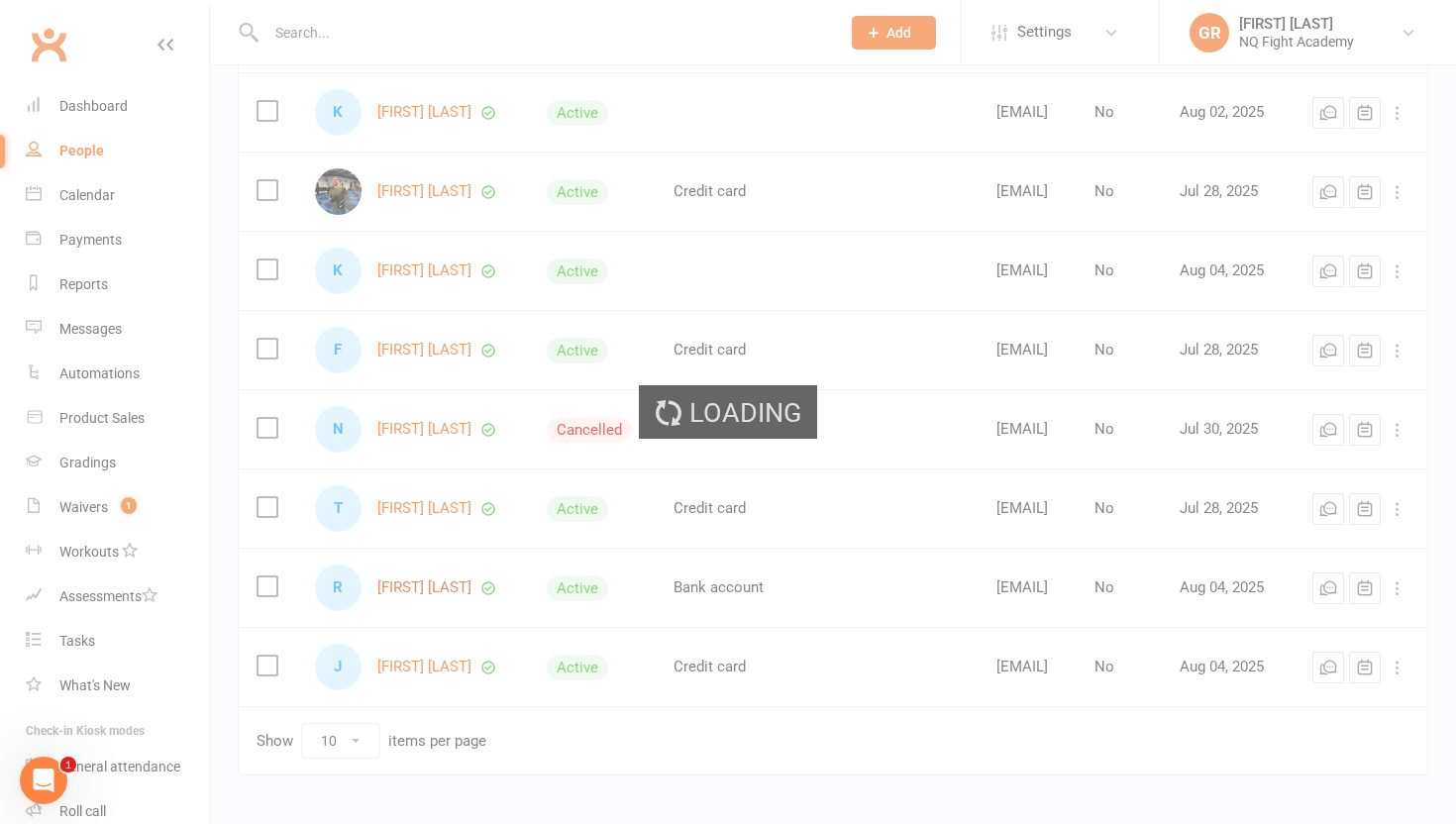 scroll, scrollTop: 0, scrollLeft: 0, axis: both 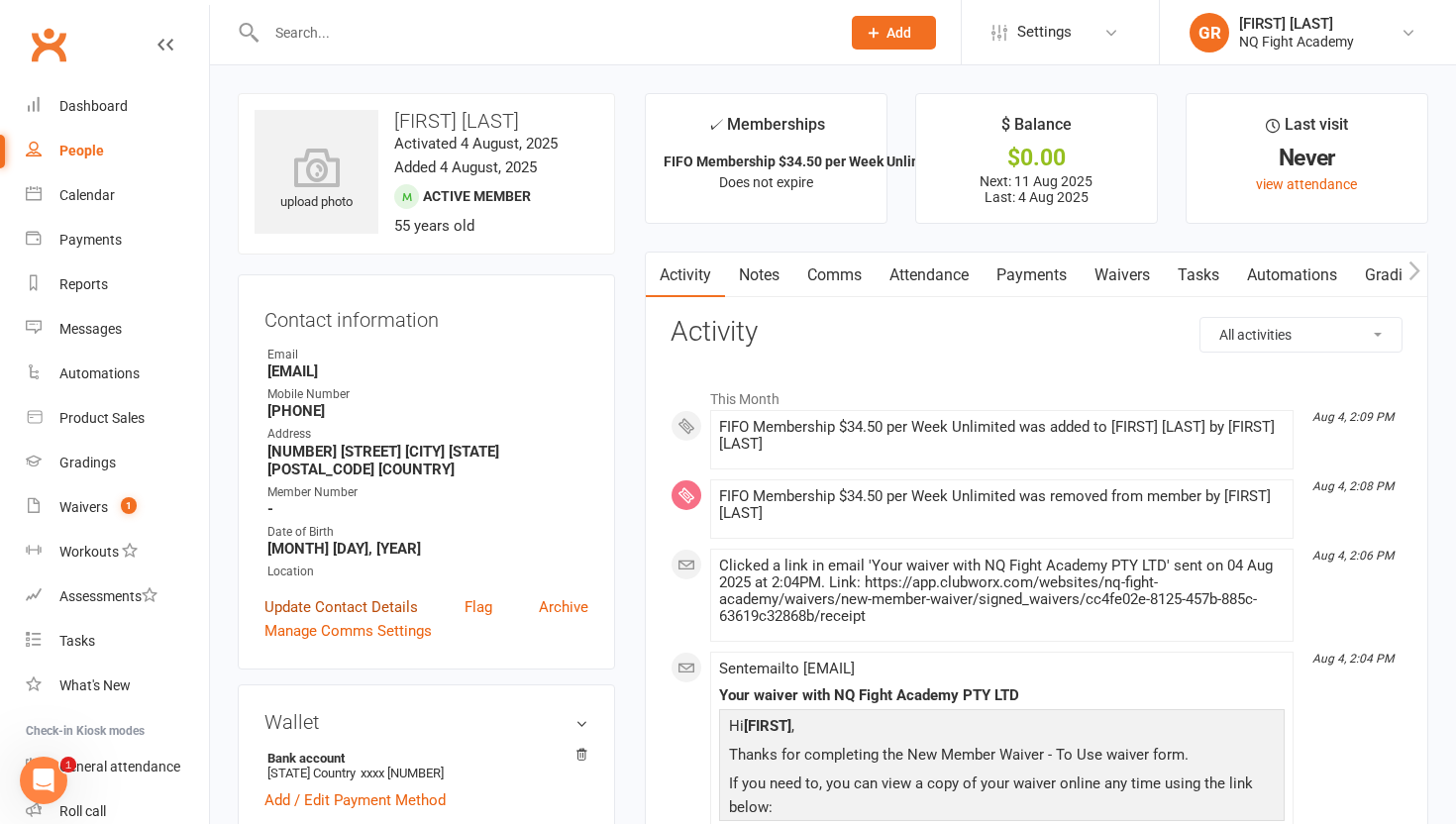 click on "Update Contact Details" at bounding box center (341, 607) 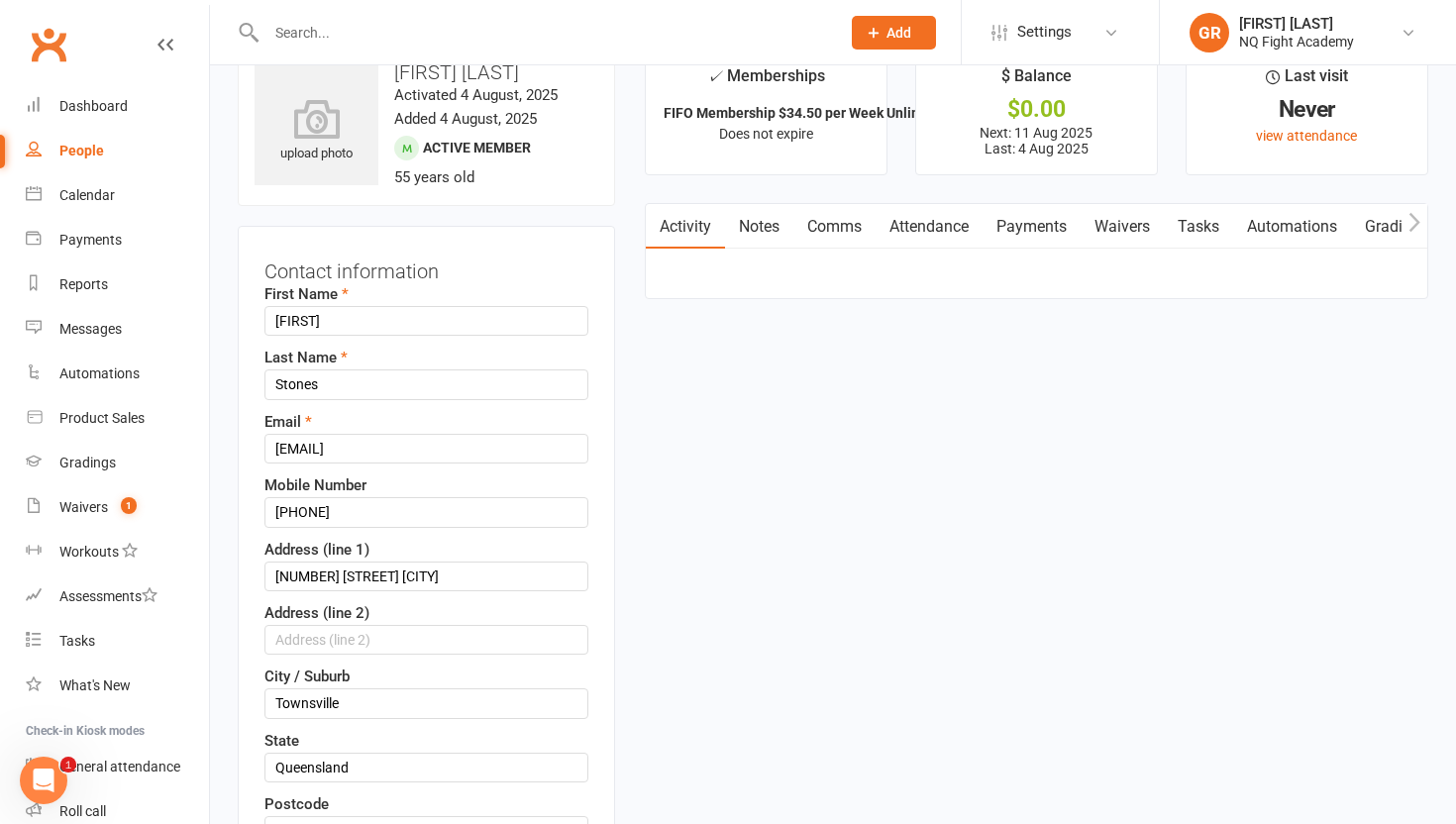 scroll, scrollTop: 93, scrollLeft: 0, axis: vertical 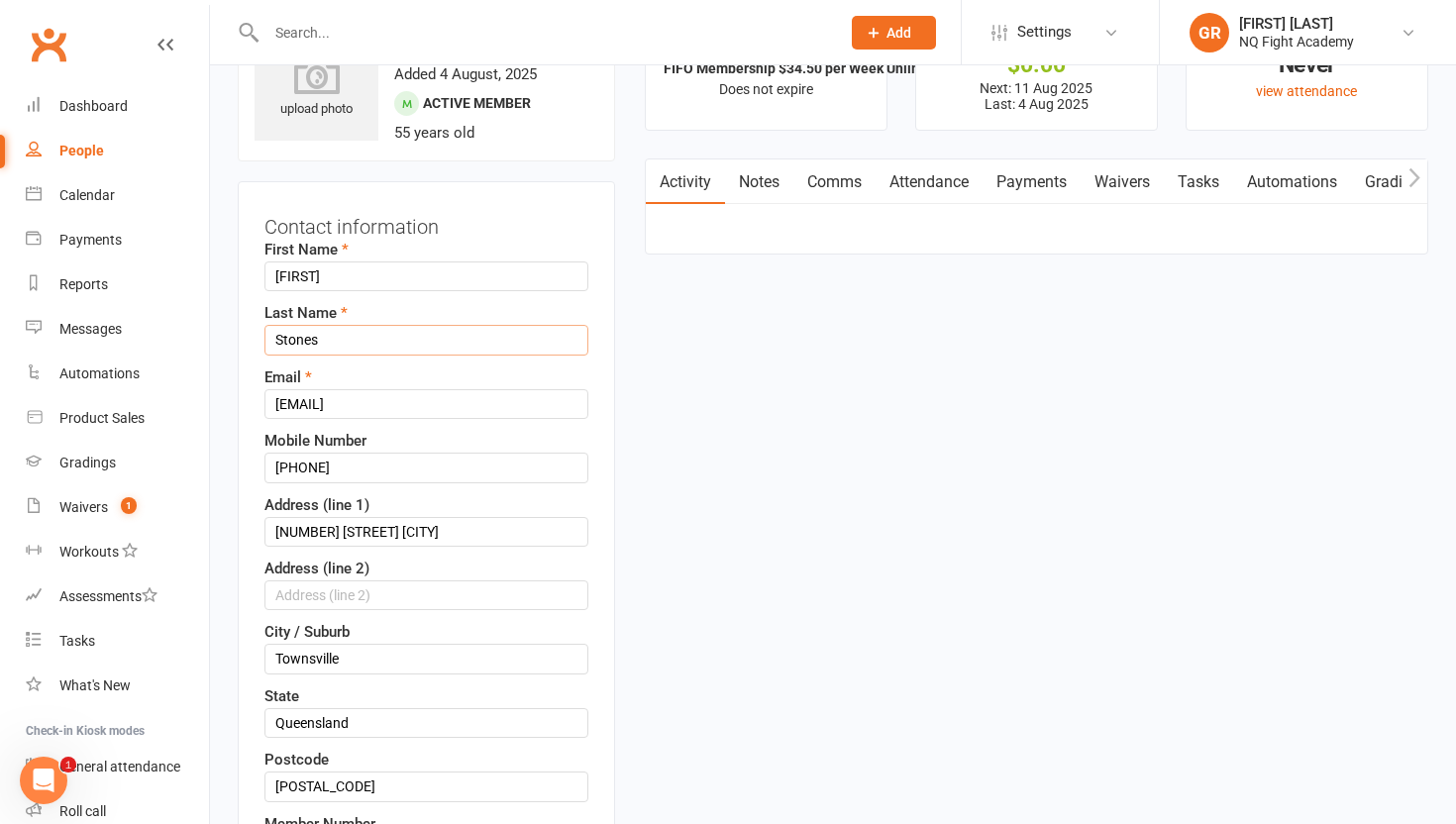 click on "Stones" at bounding box center [426, 340] 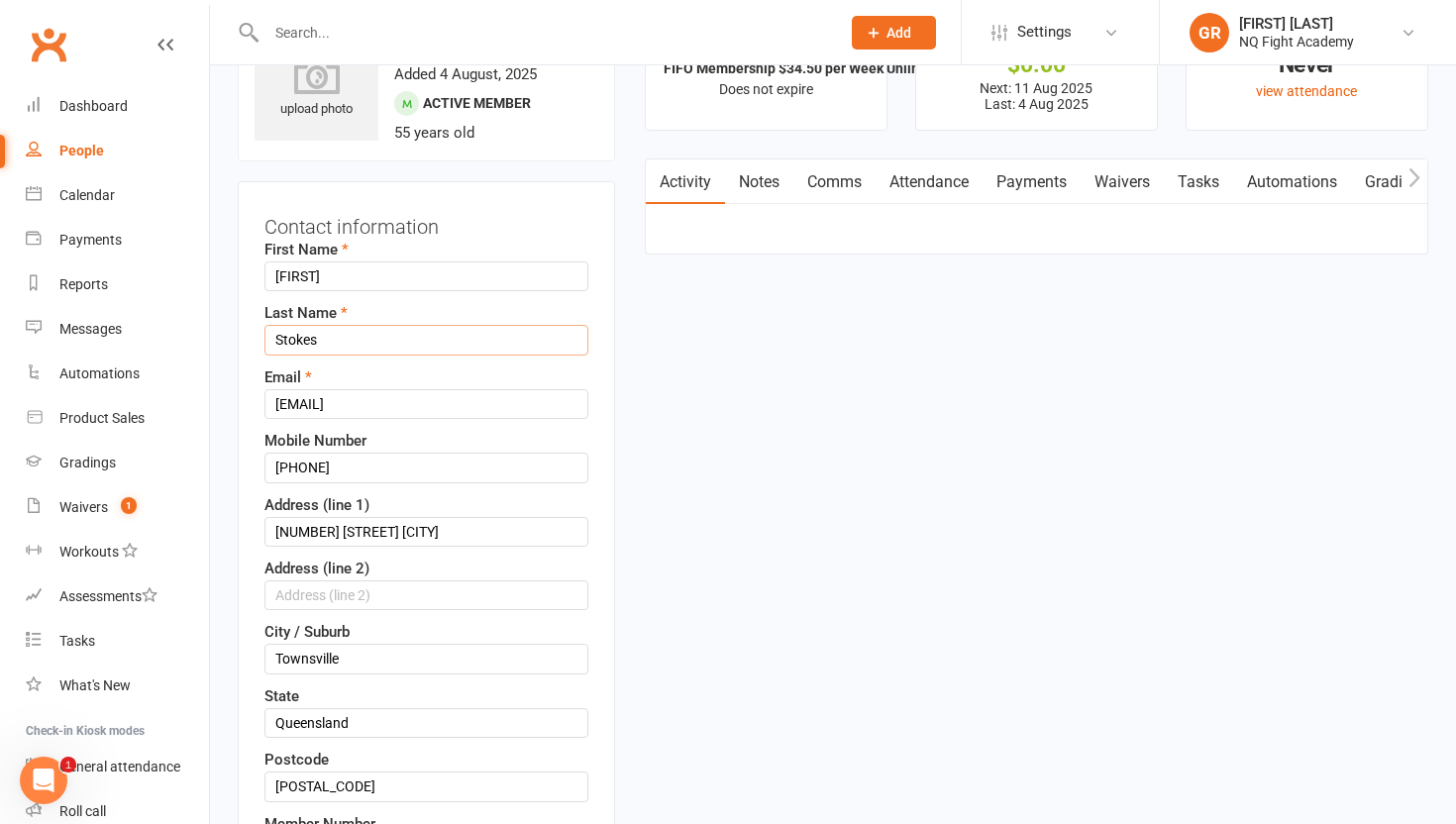 type on "Stokes" 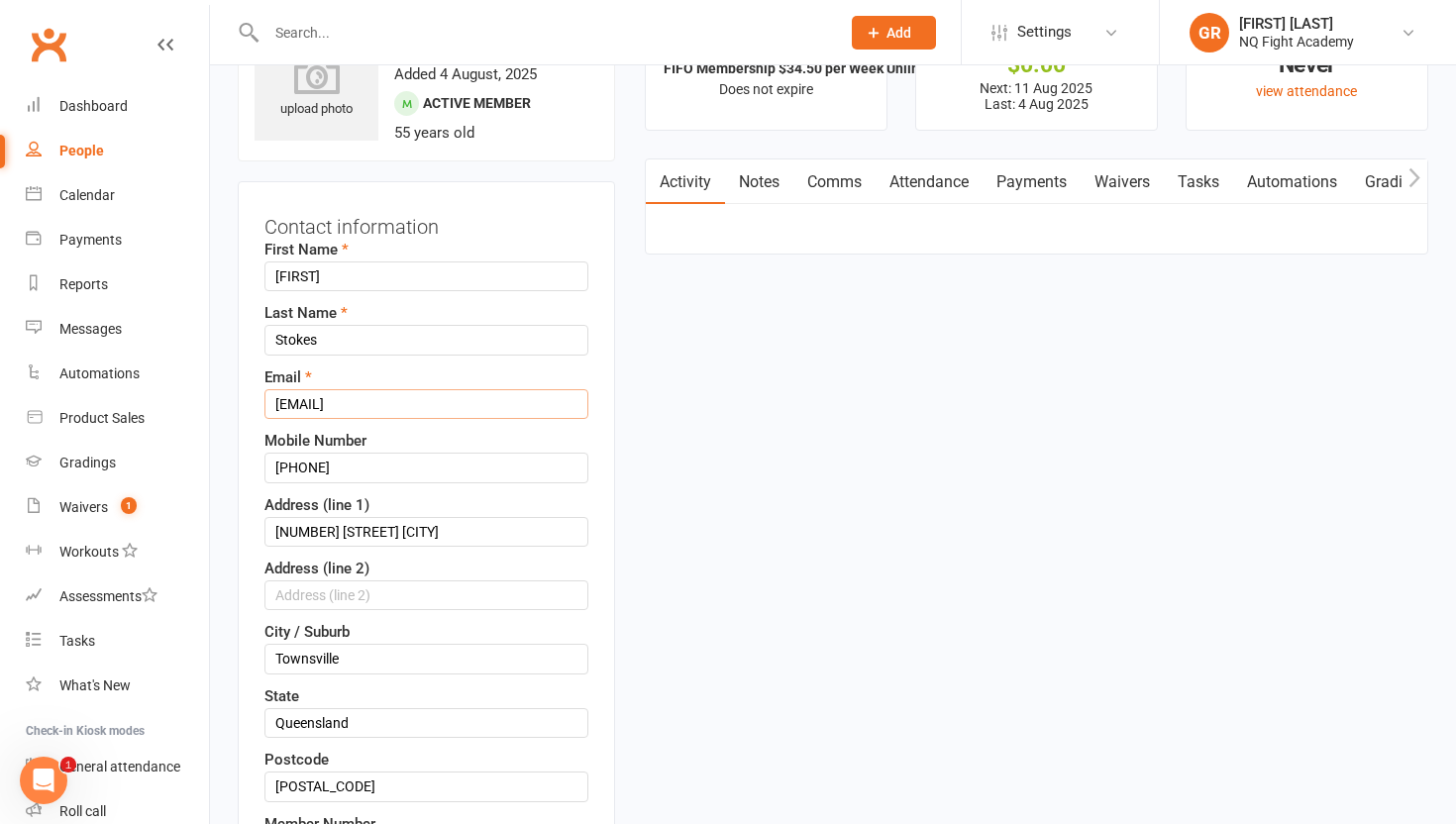 click on "[EMAIL]" at bounding box center [426, 404] 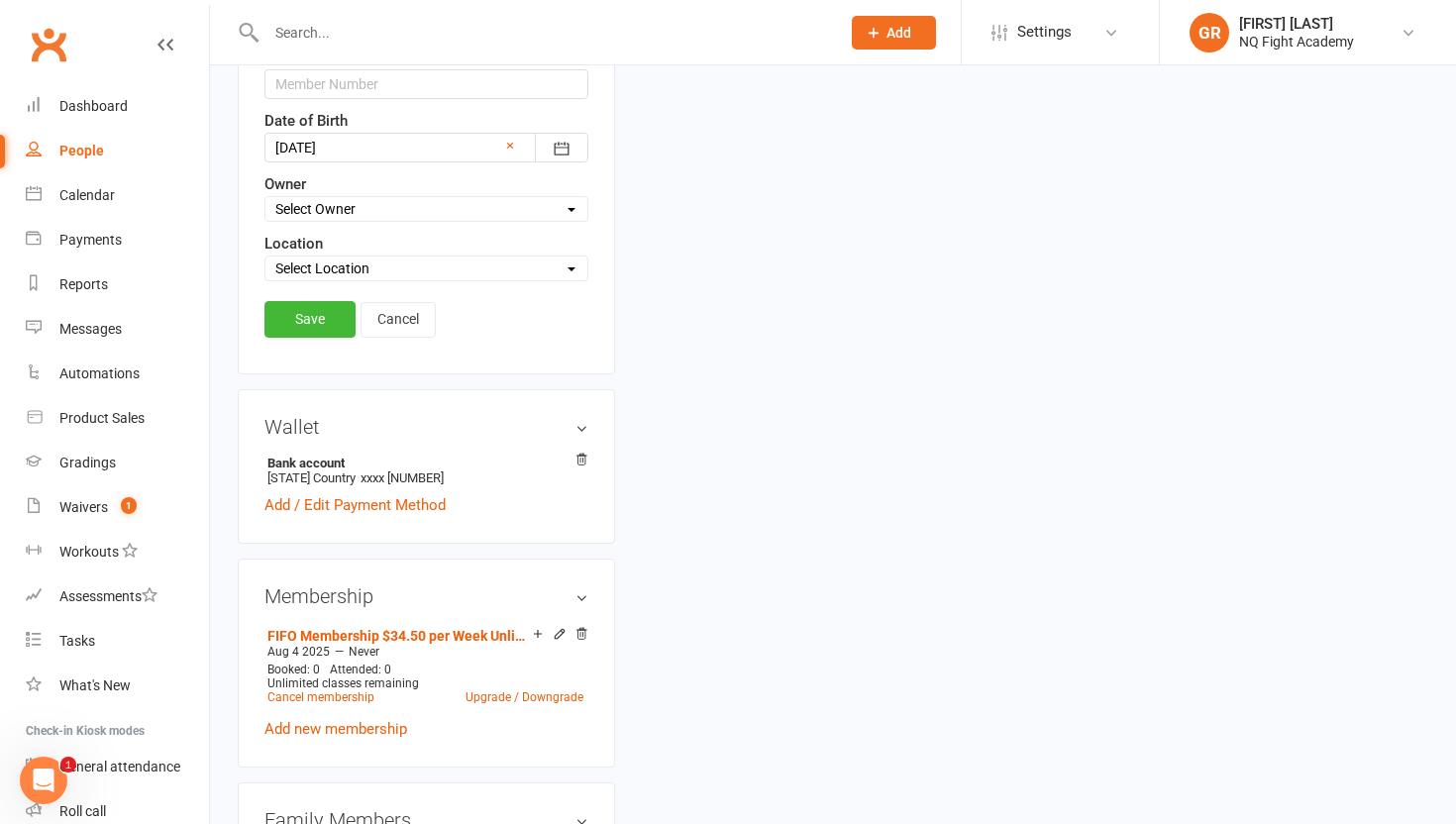 scroll, scrollTop: 826, scrollLeft: 0, axis: vertical 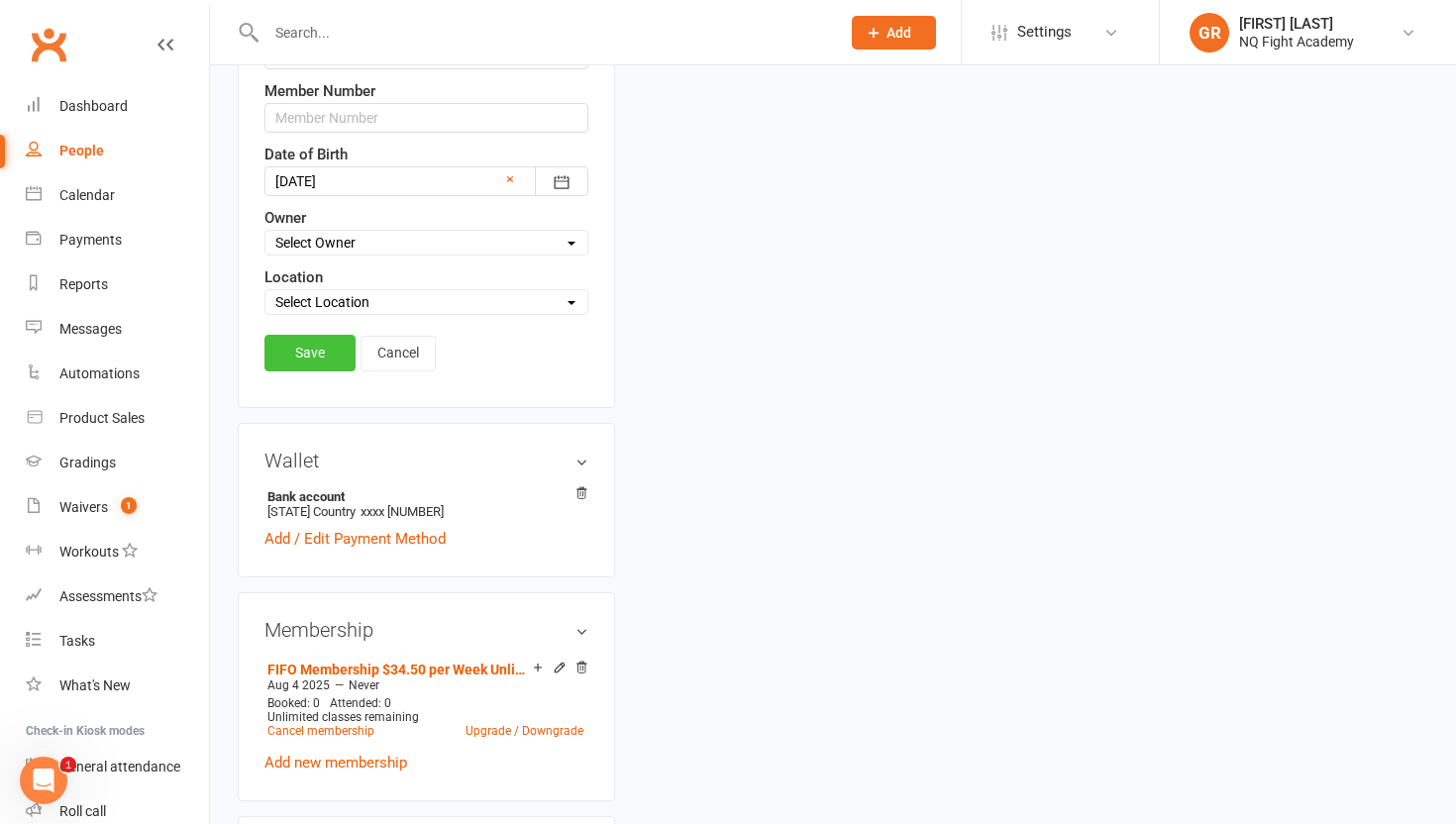 type on "[EMAIL]" 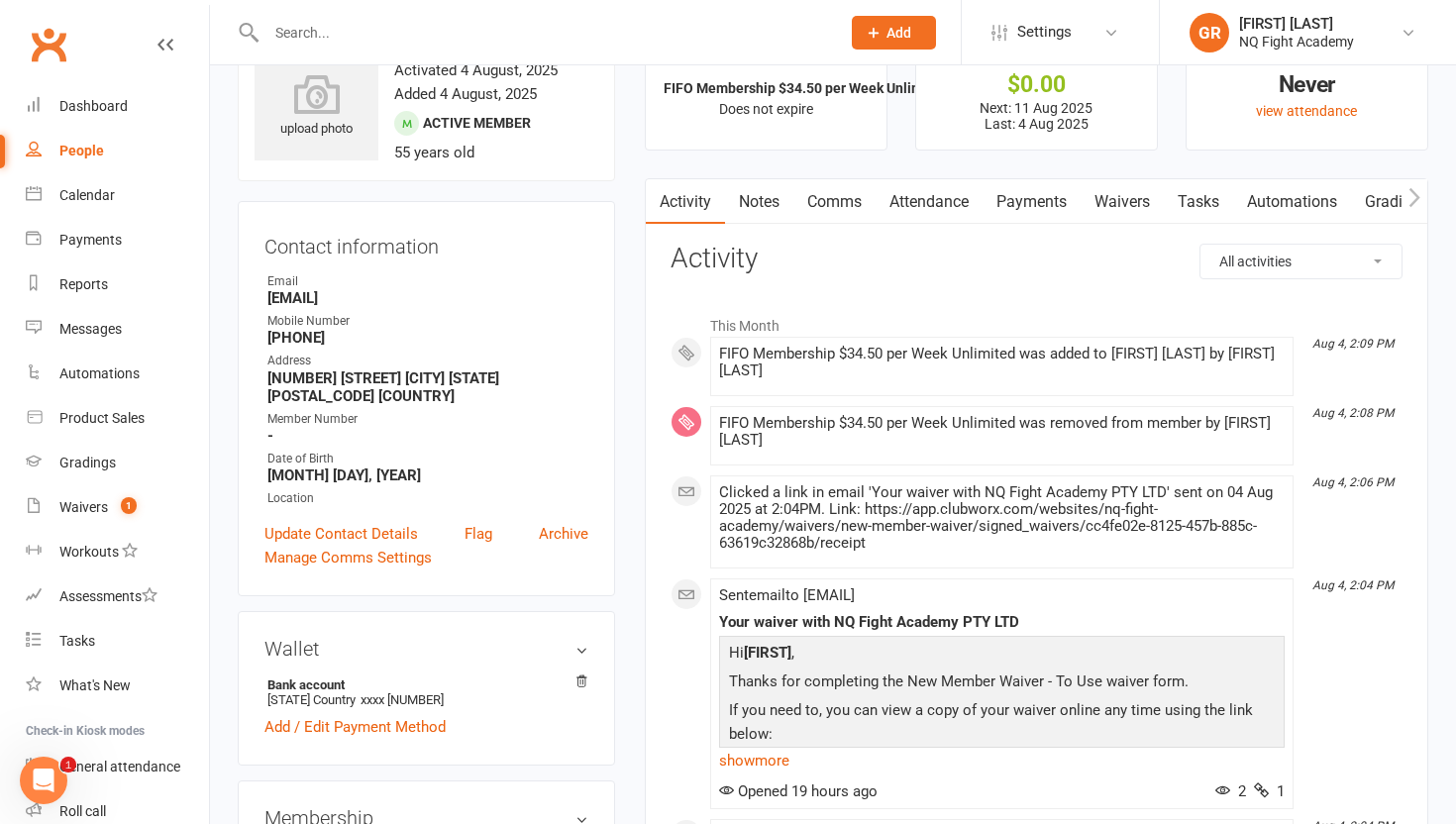 scroll, scrollTop: 0, scrollLeft: 0, axis: both 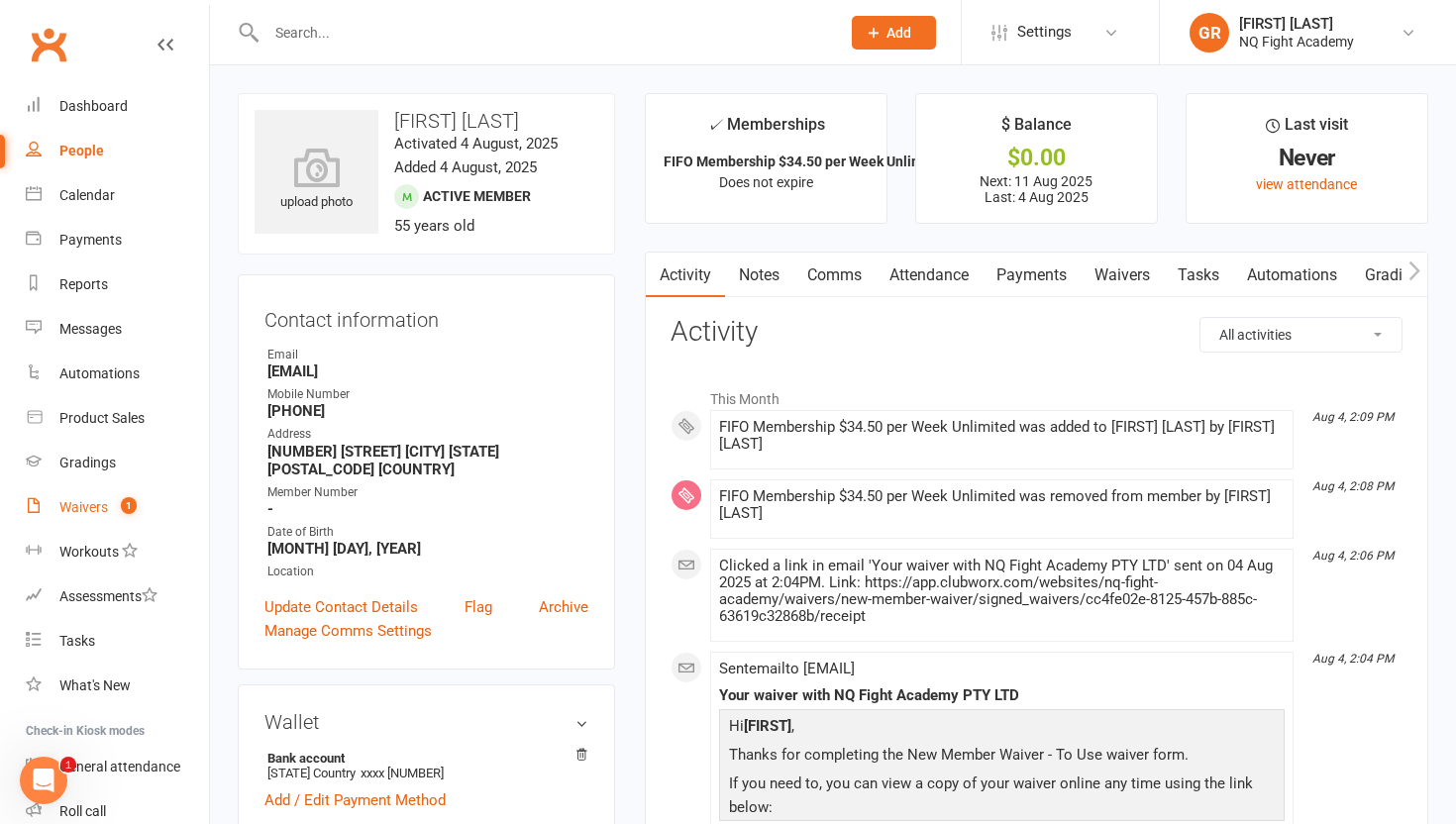 click on "Waivers   1" at bounding box center (117, 507) 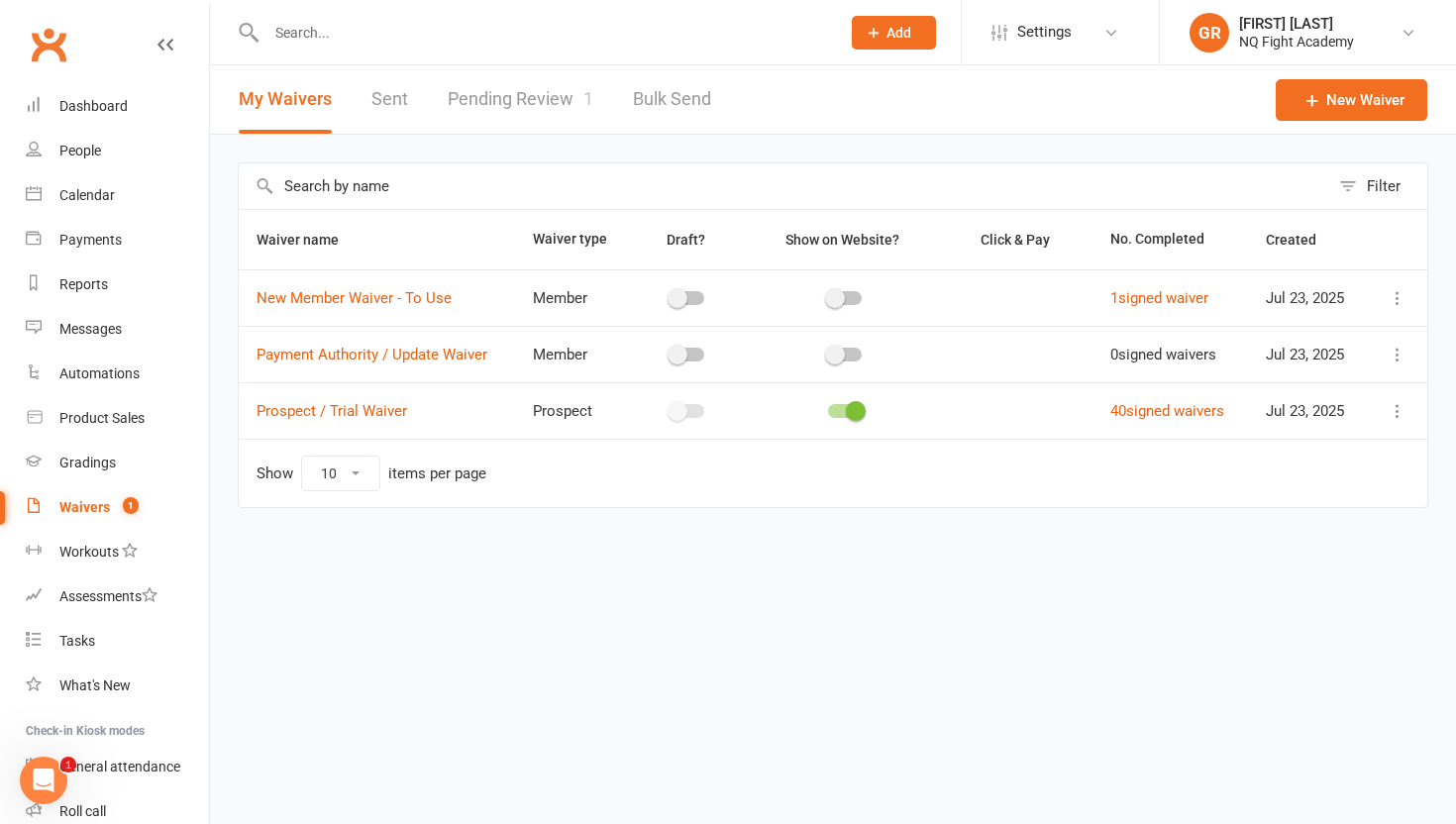 click on "Pending Review 1" at bounding box center (520, 99) 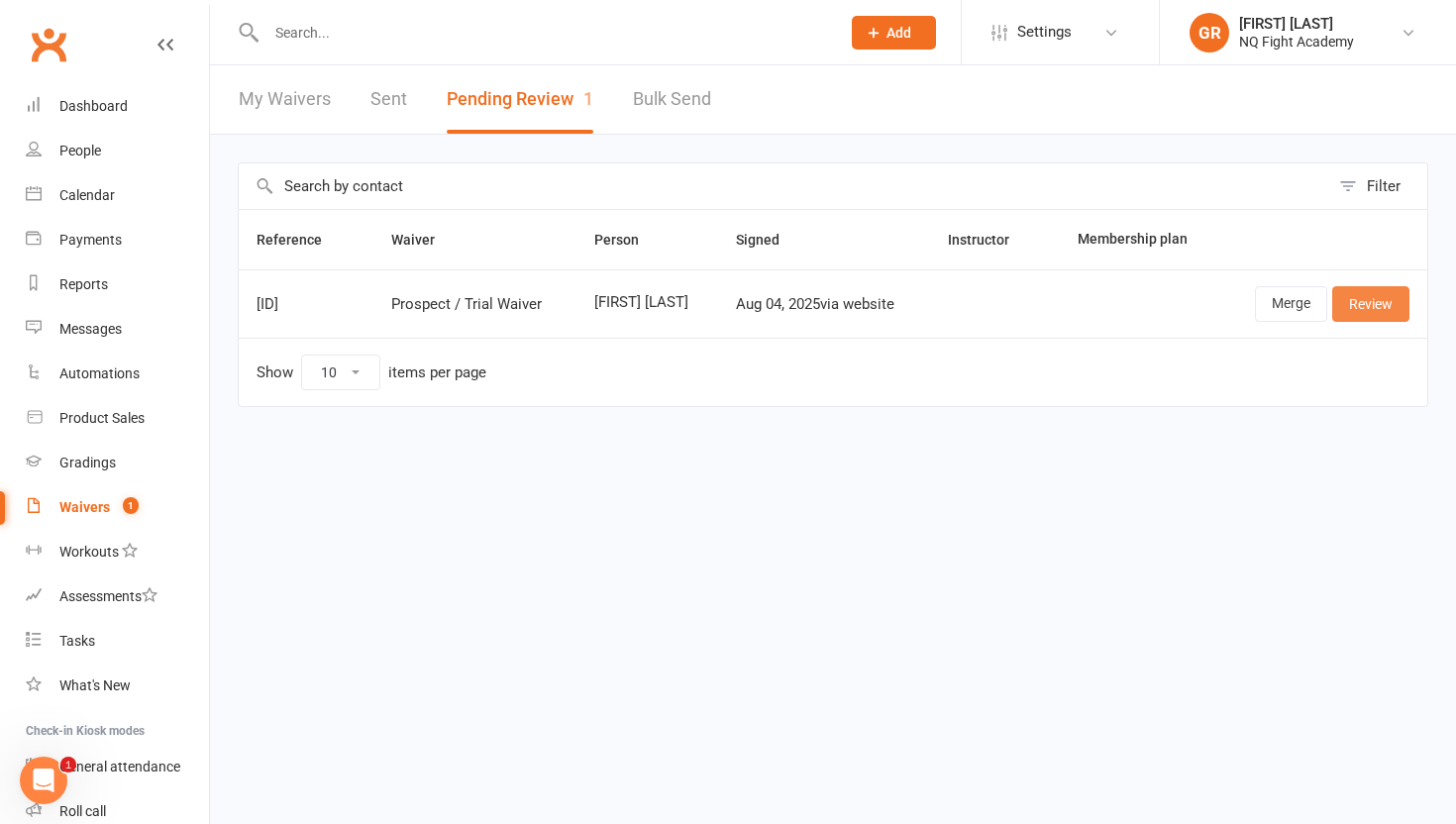 click on "Review" at bounding box center [1371, 304] 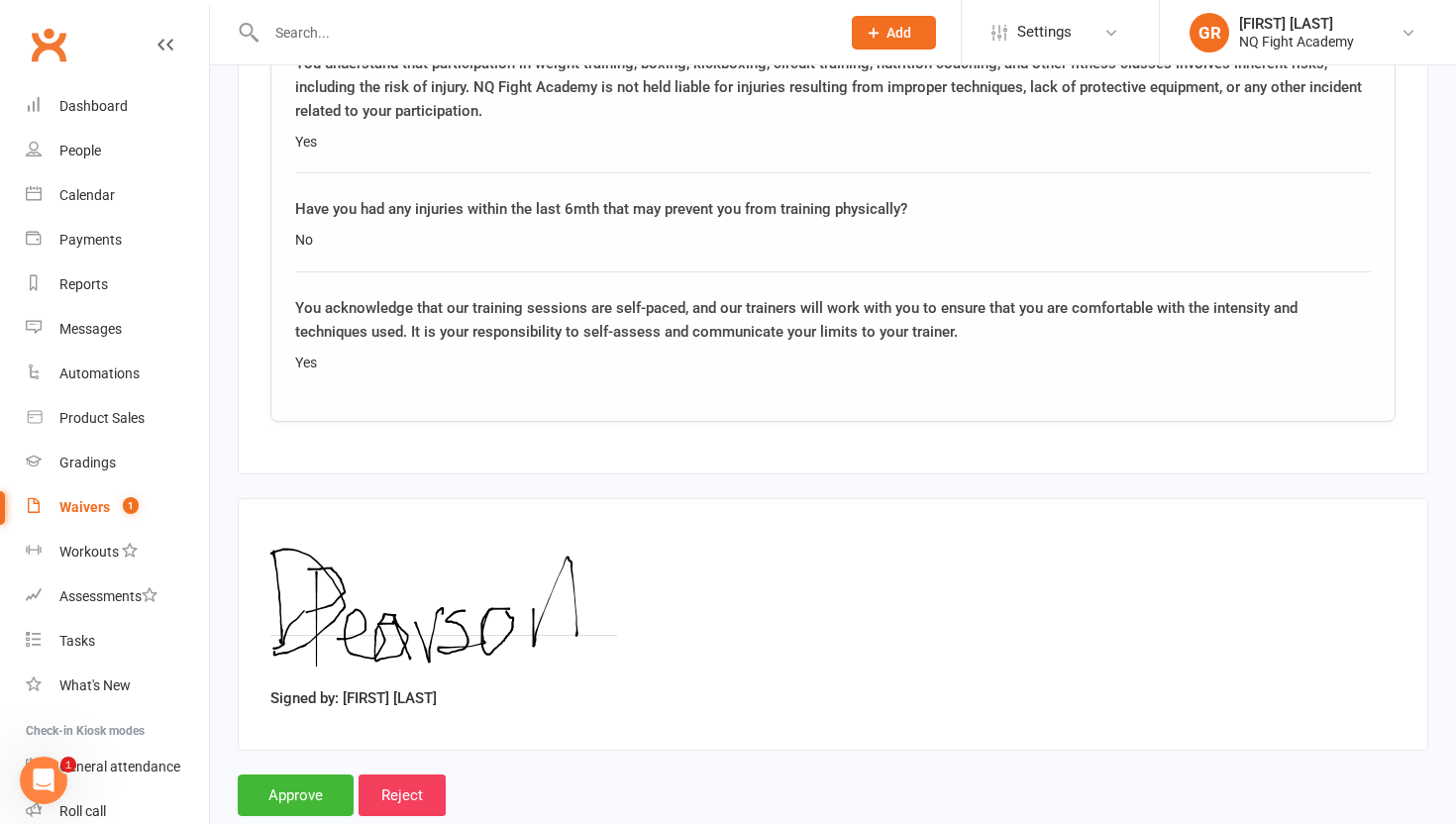 scroll, scrollTop: 3013, scrollLeft: 0, axis: vertical 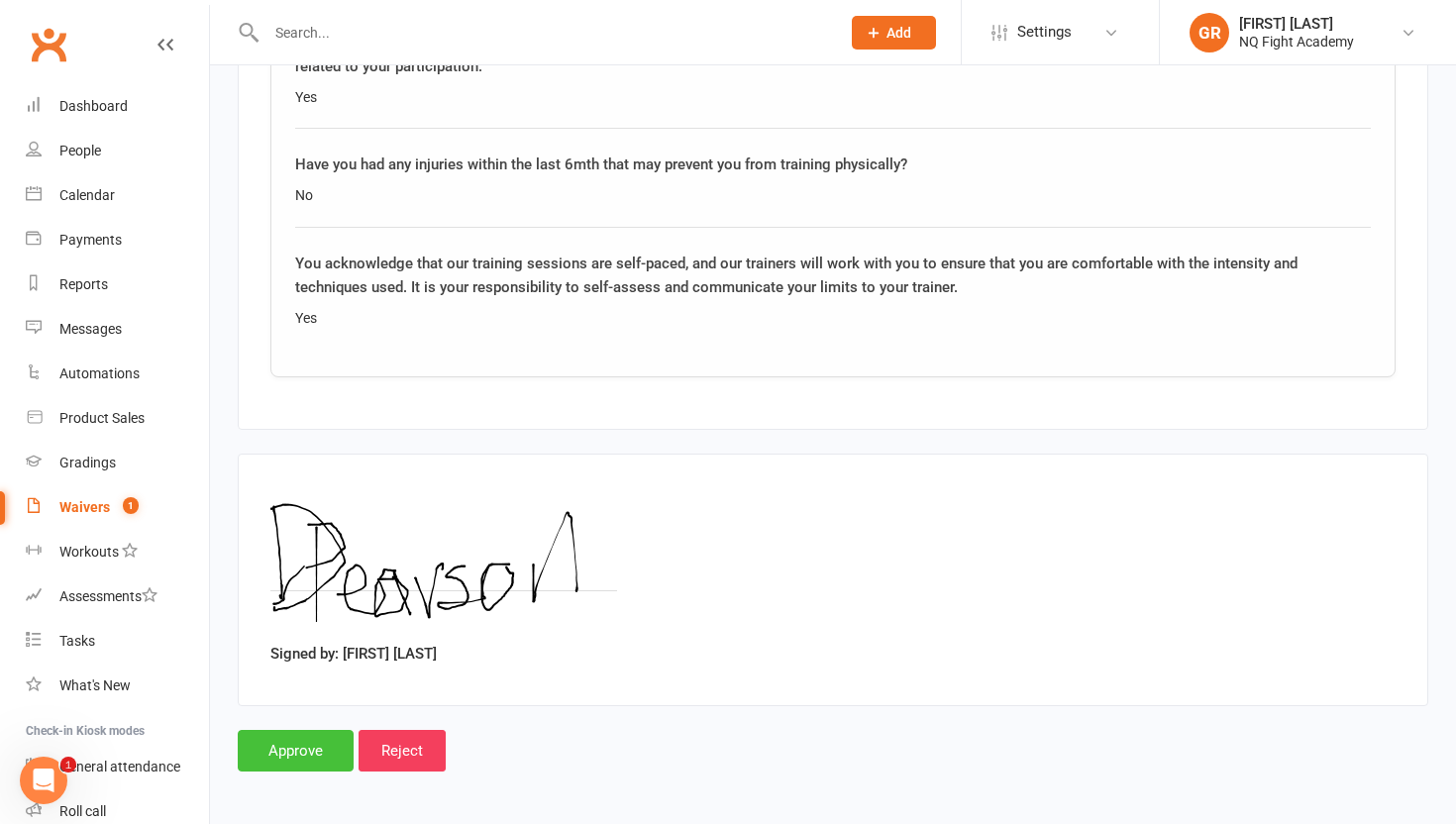 click on "Approve" at bounding box center (295, 751) 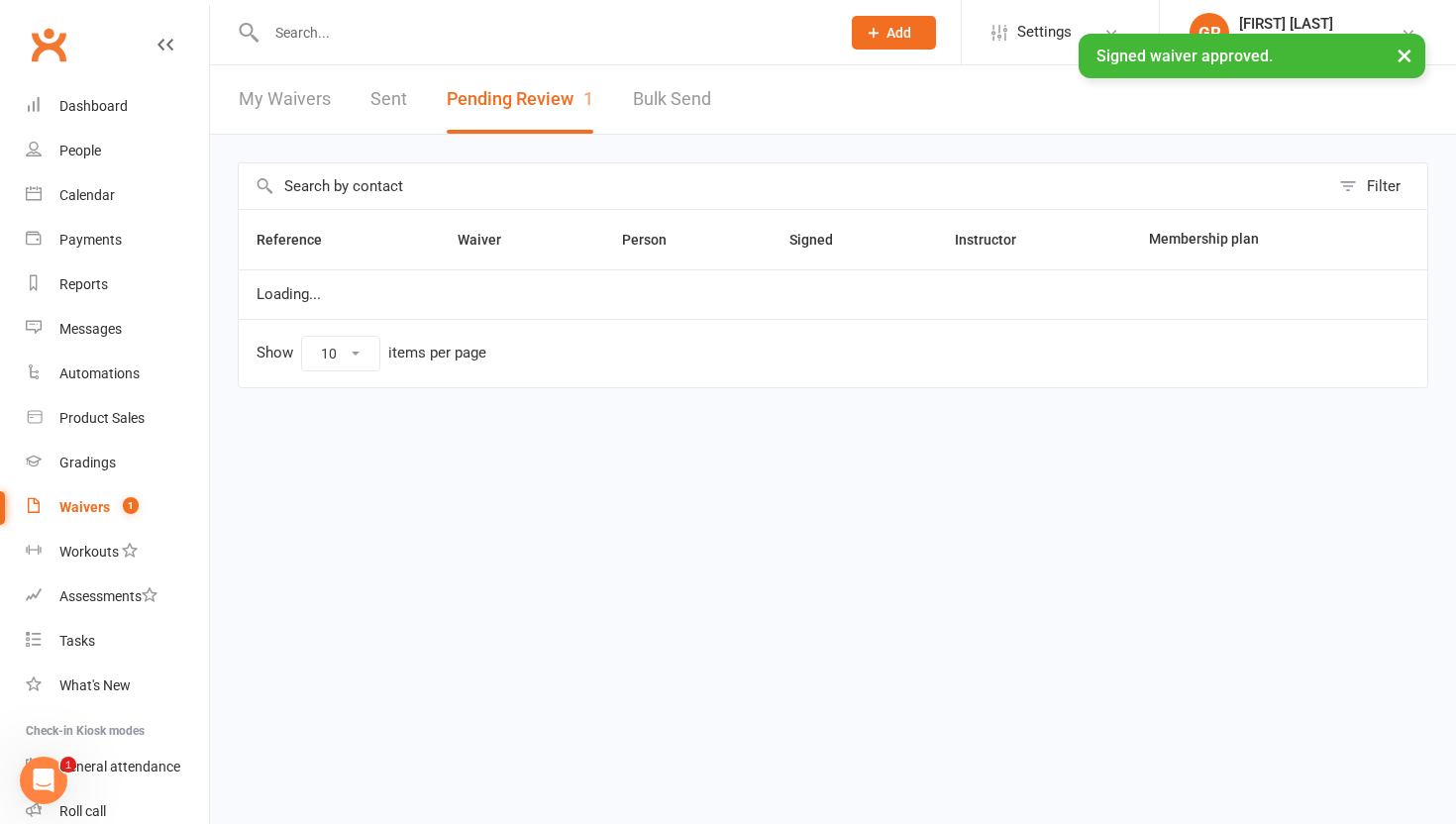 scroll, scrollTop: 0, scrollLeft: 0, axis: both 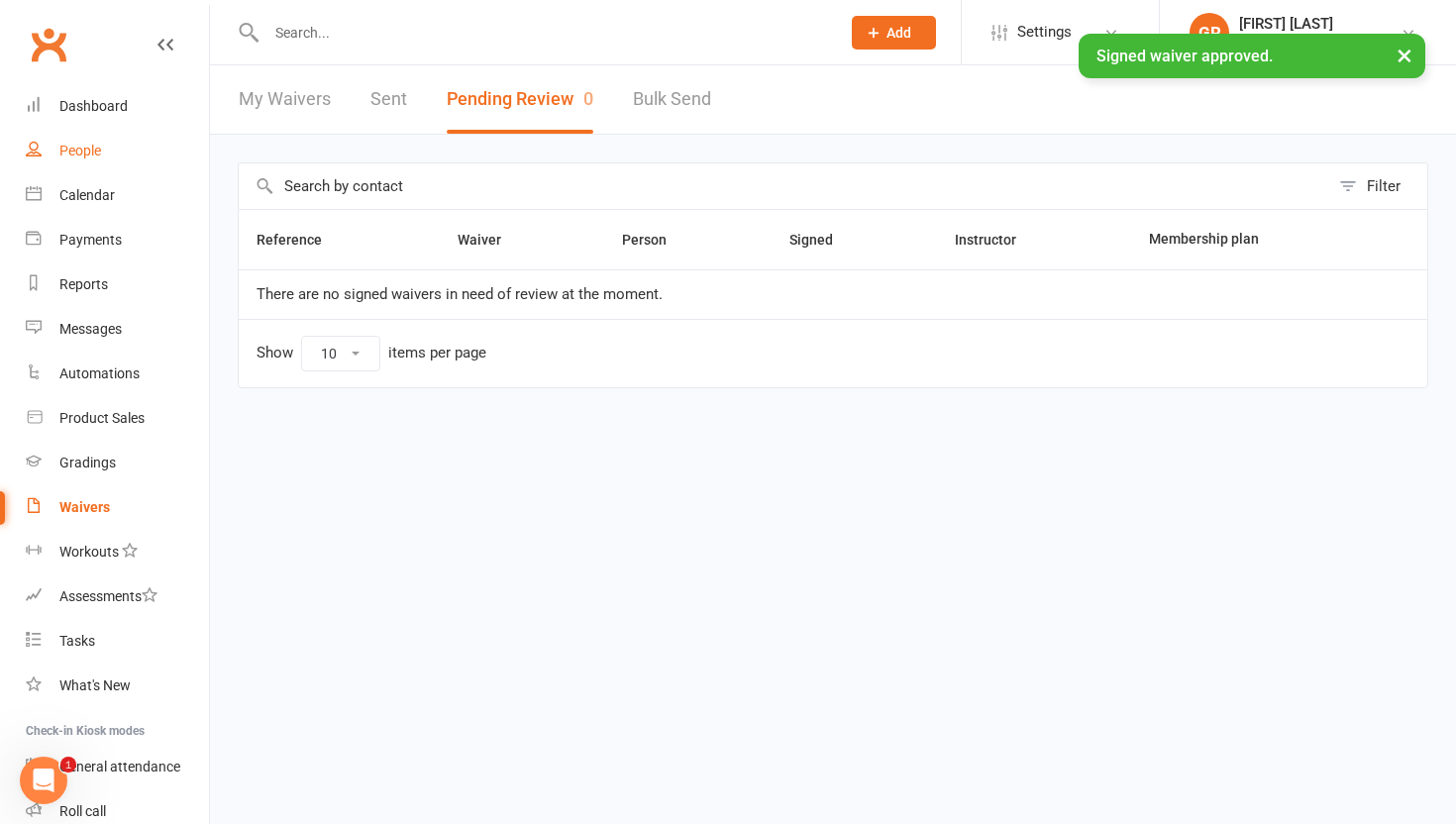 click on "People" at bounding box center [80, 151] 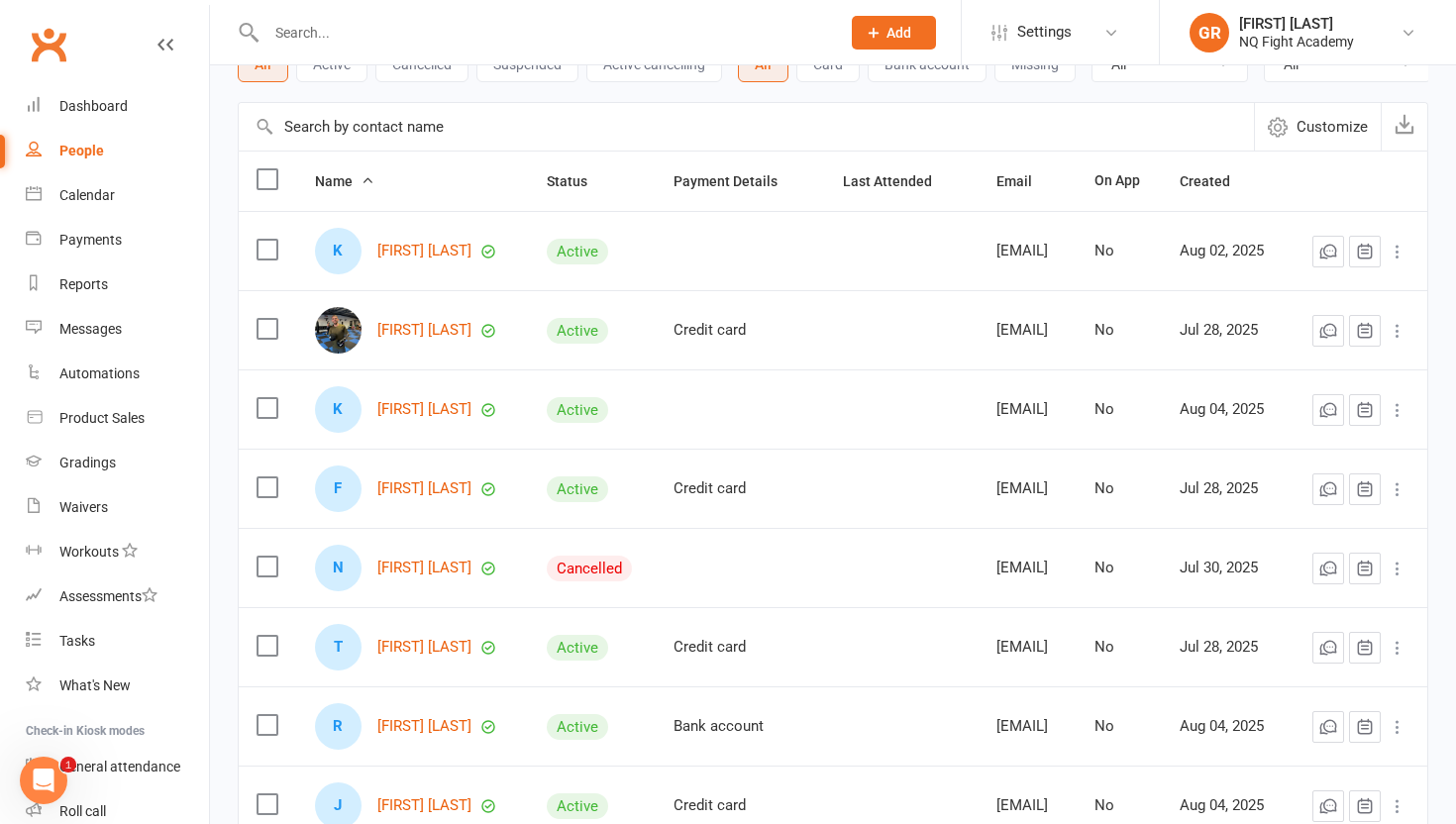 scroll, scrollTop: 127, scrollLeft: 0, axis: vertical 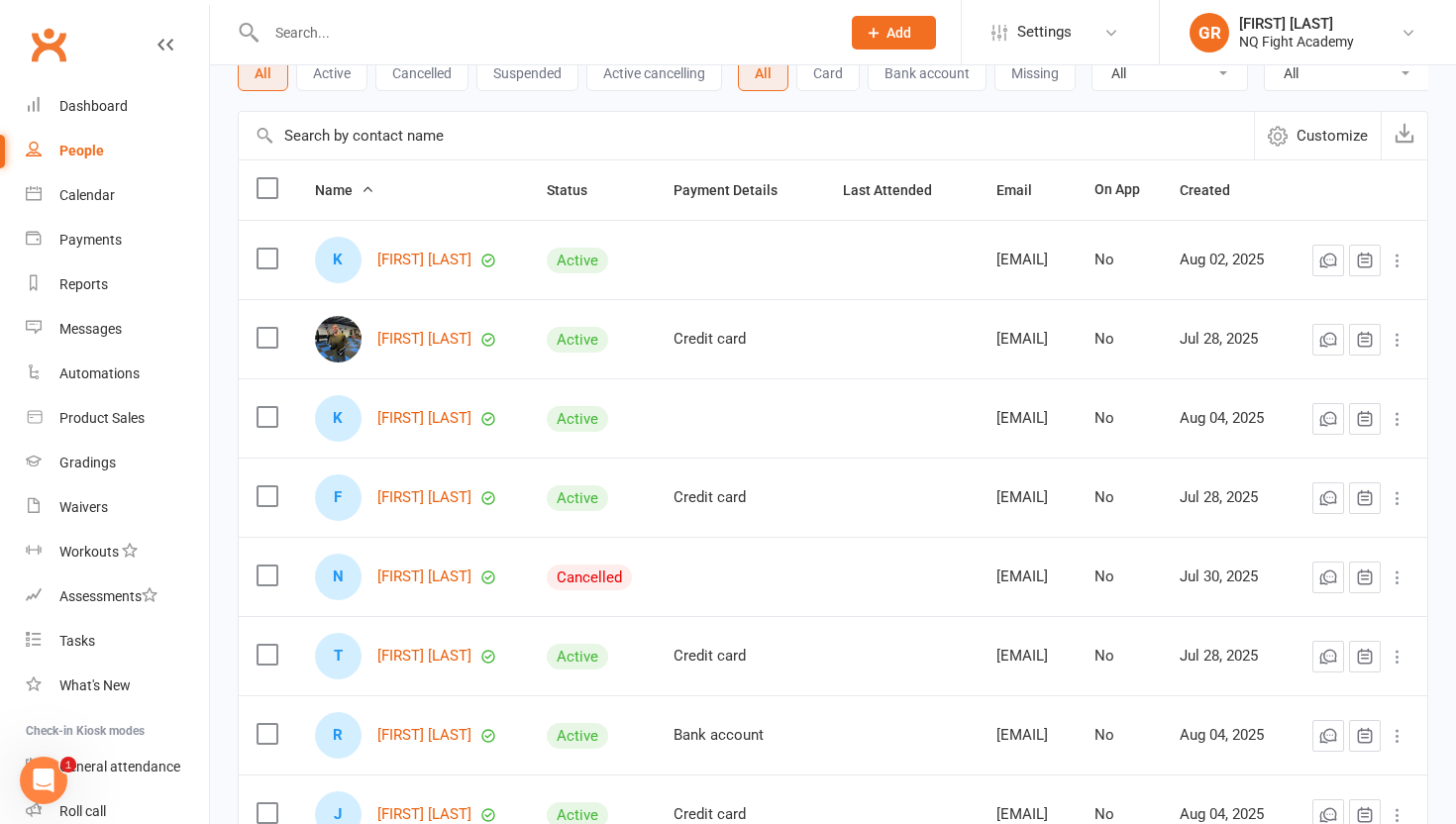 click at bounding box center [266, 575] 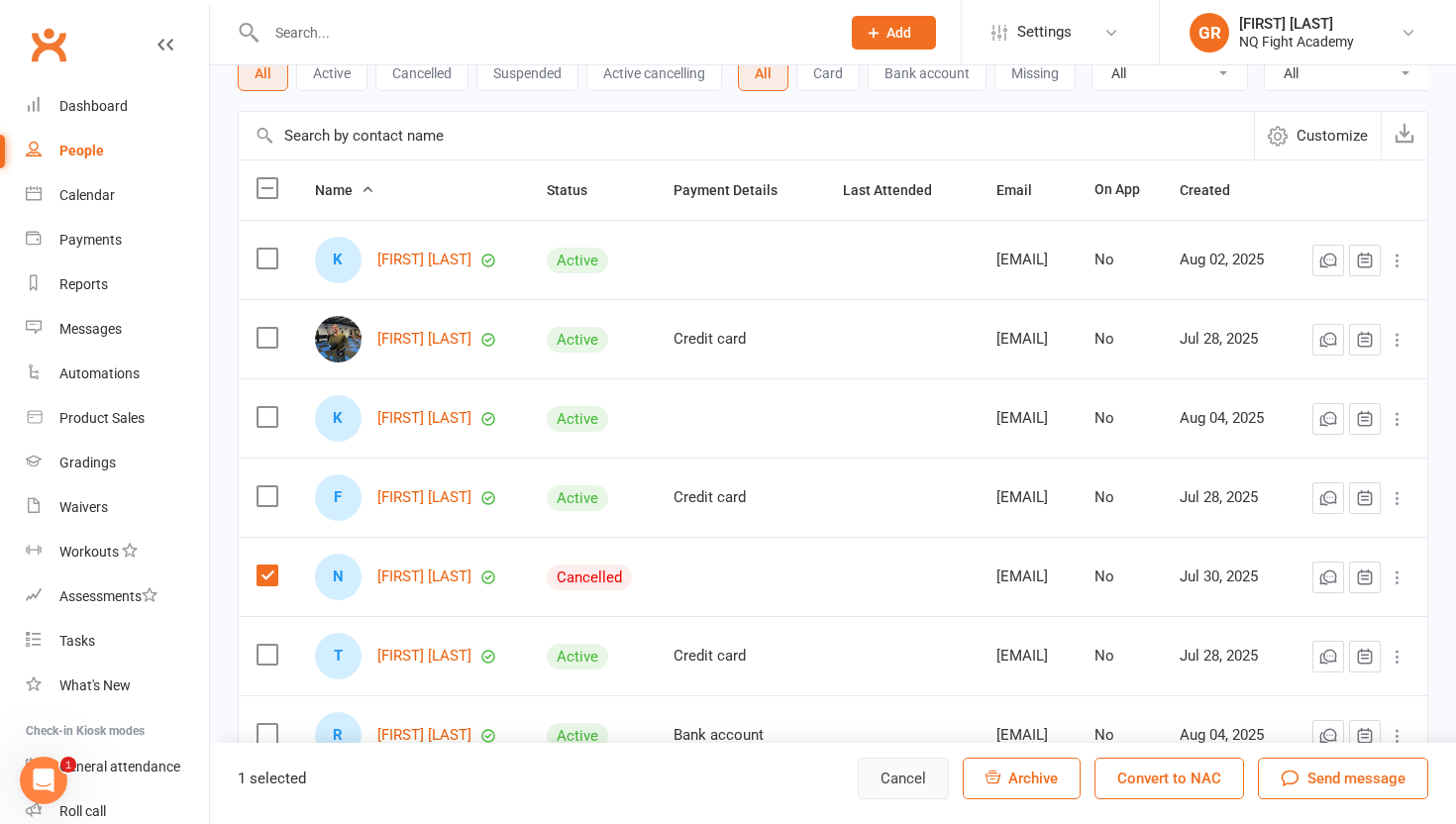 click on "Cancel" at bounding box center (903, 778) 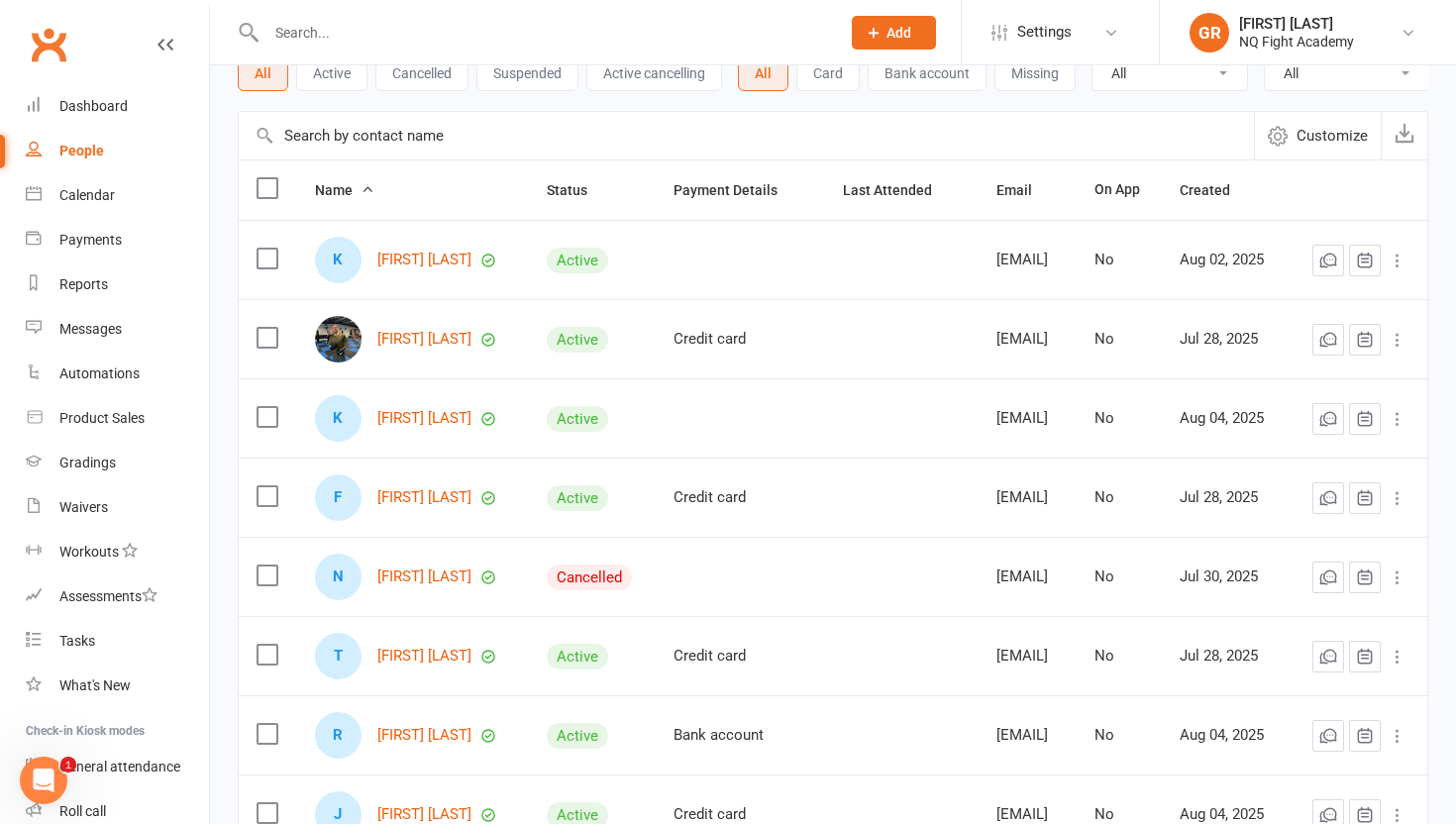click at bounding box center (266, 575) 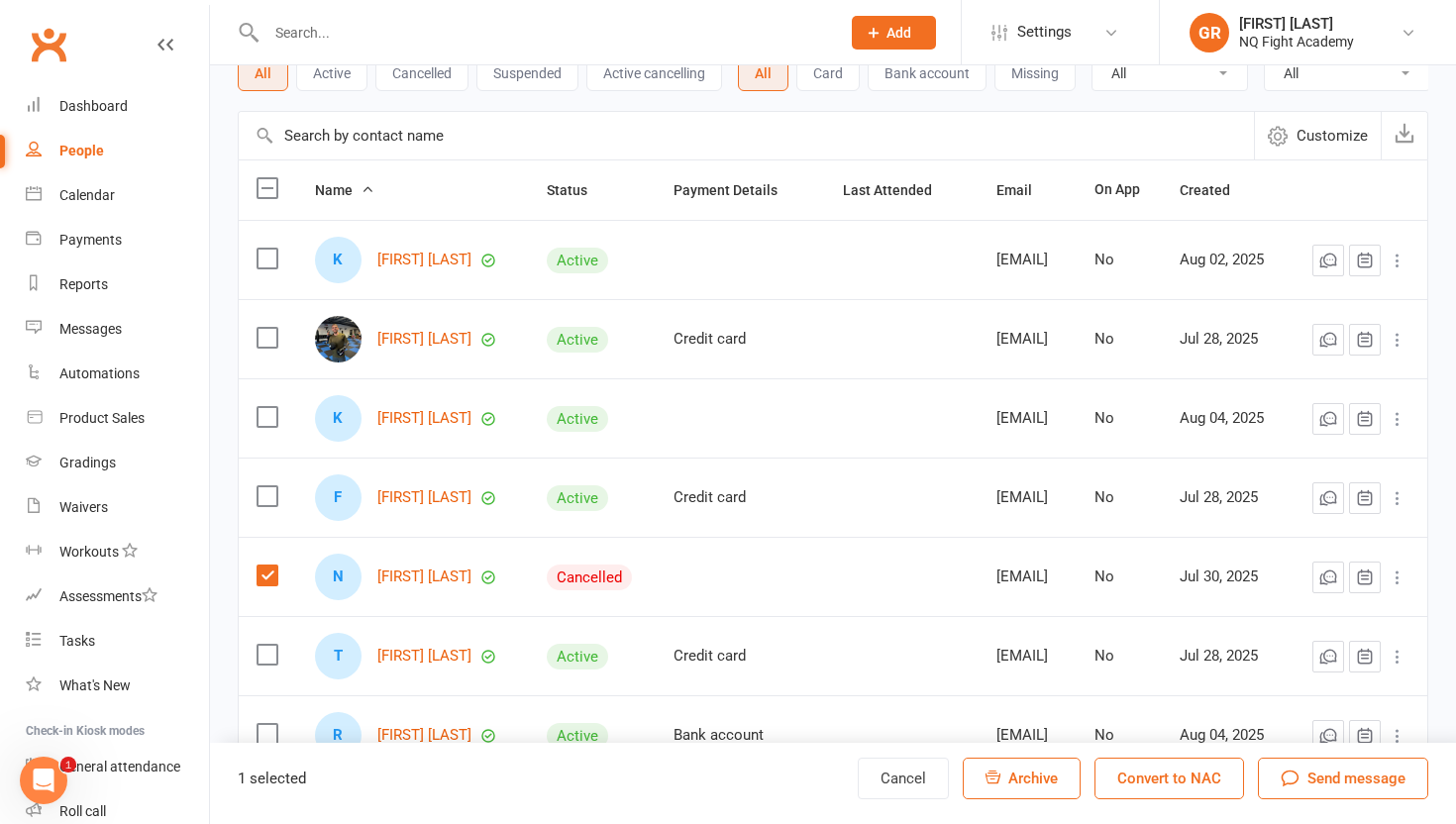 click on "Archive" at bounding box center (1033, 778) 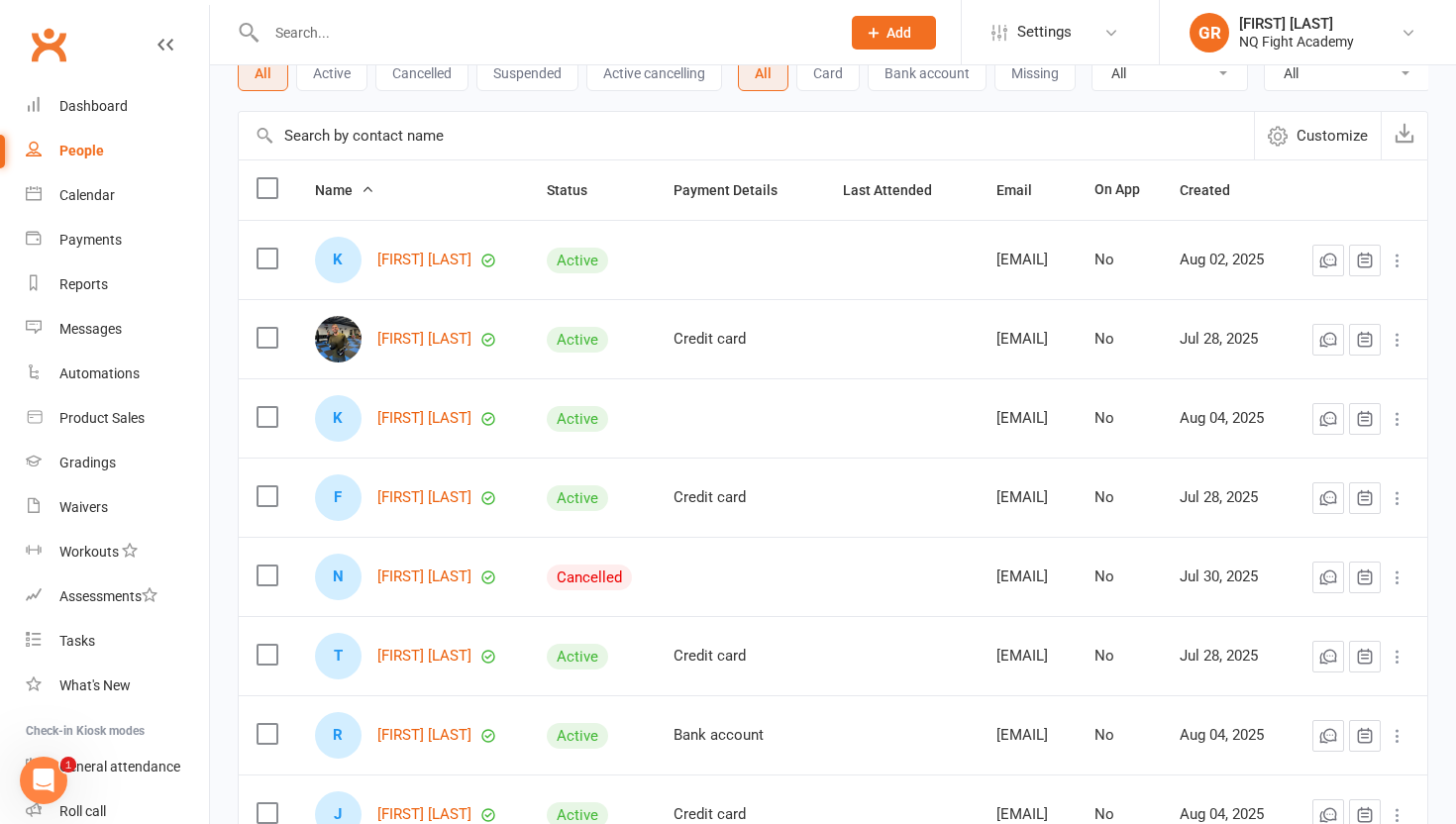 click at bounding box center (266, 575) 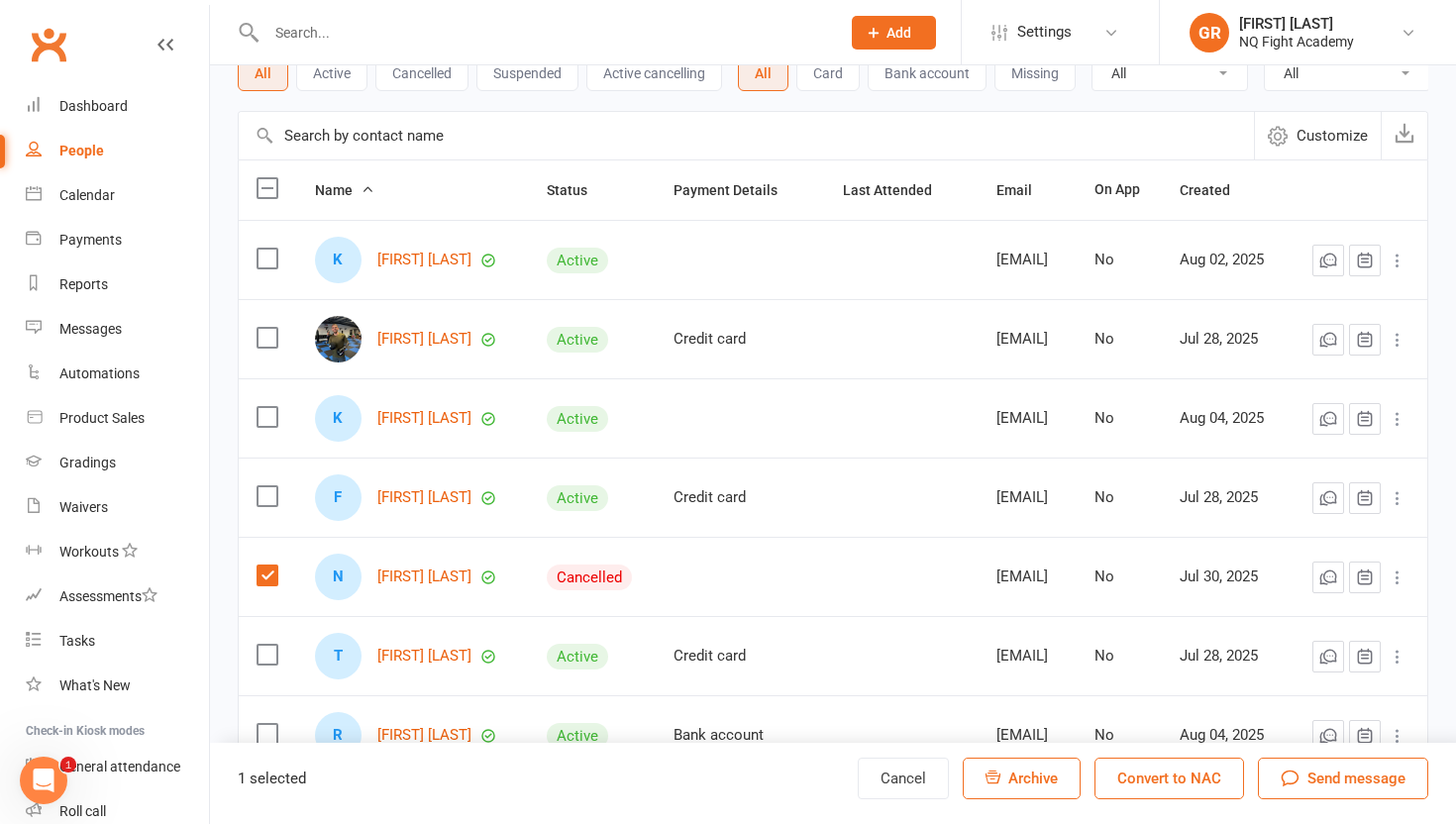 click on "Send message" at bounding box center [1343, 778] 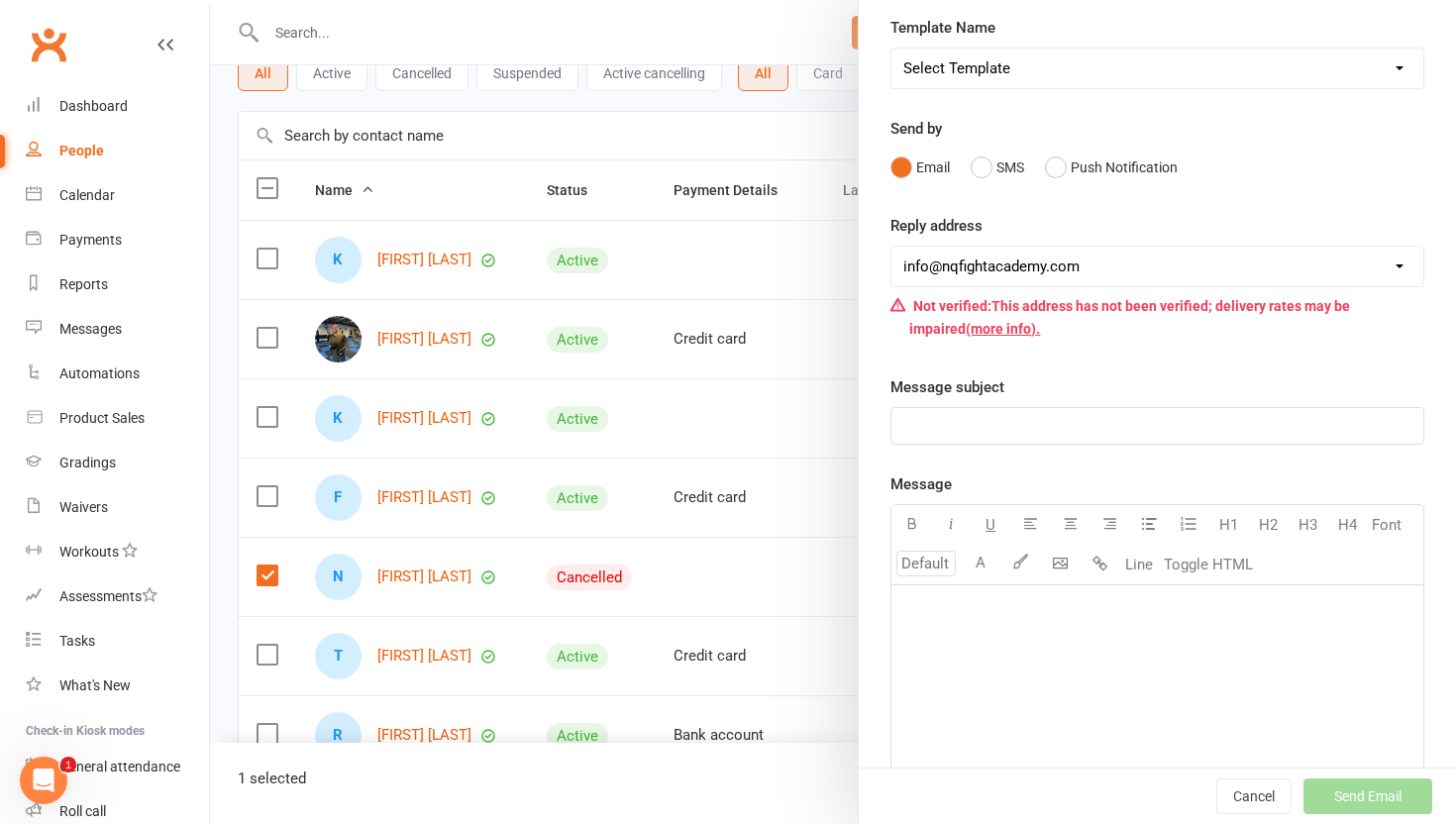 scroll, scrollTop: 0, scrollLeft: 0, axis: both 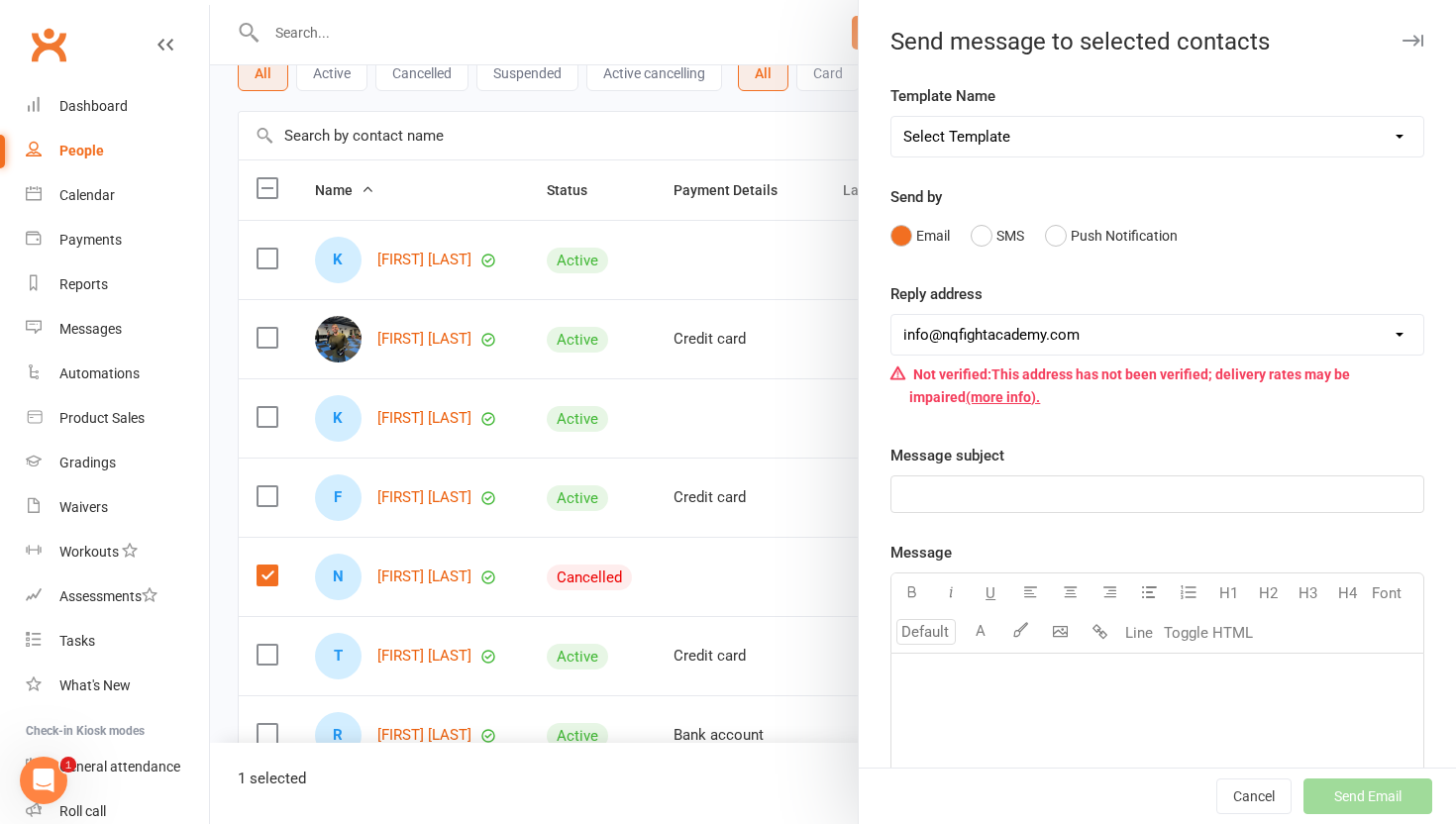 click on "Email" at bounding box center [920, 236] 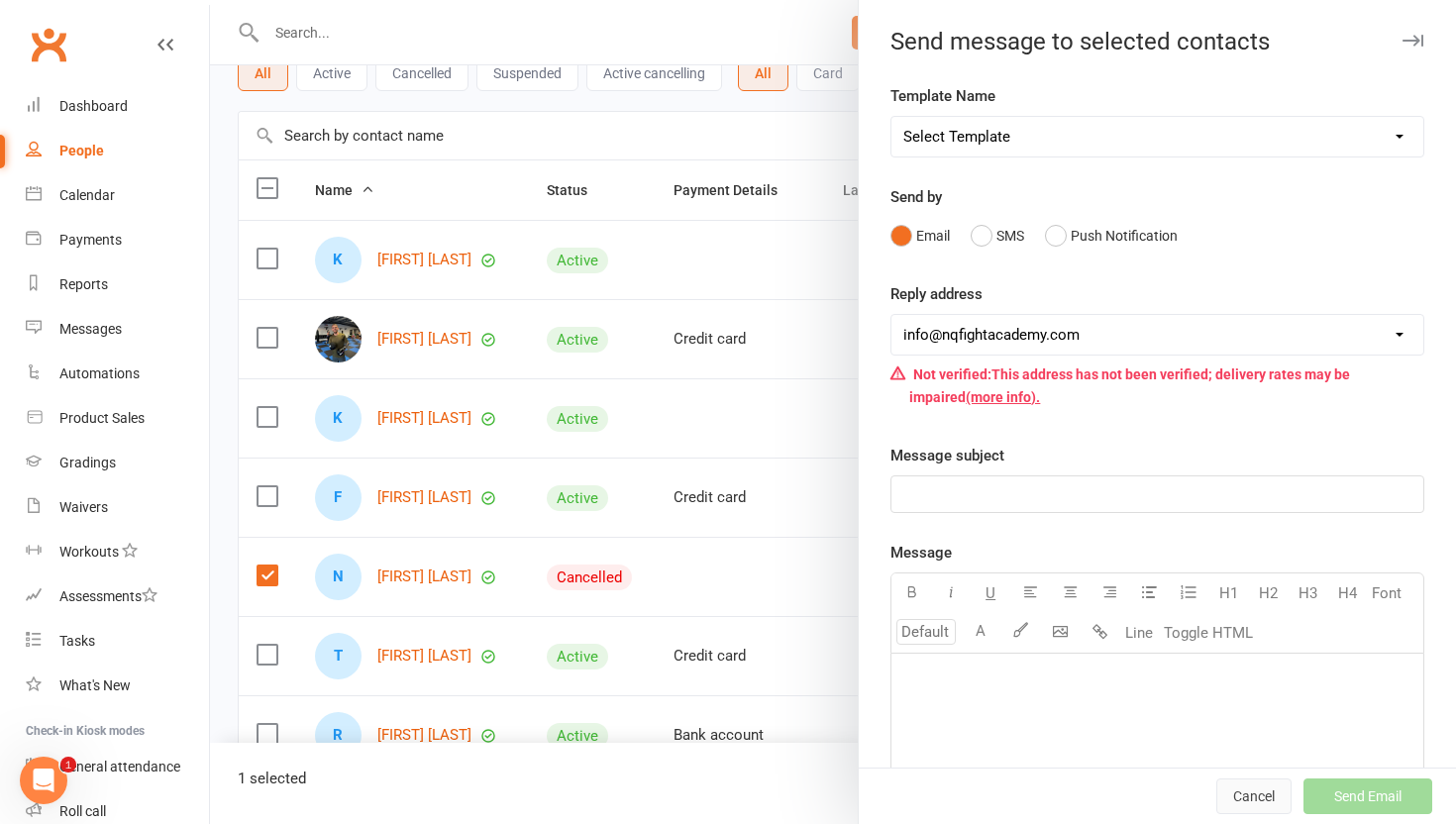 click on "Cancel" at bounding box center [1254, 796] 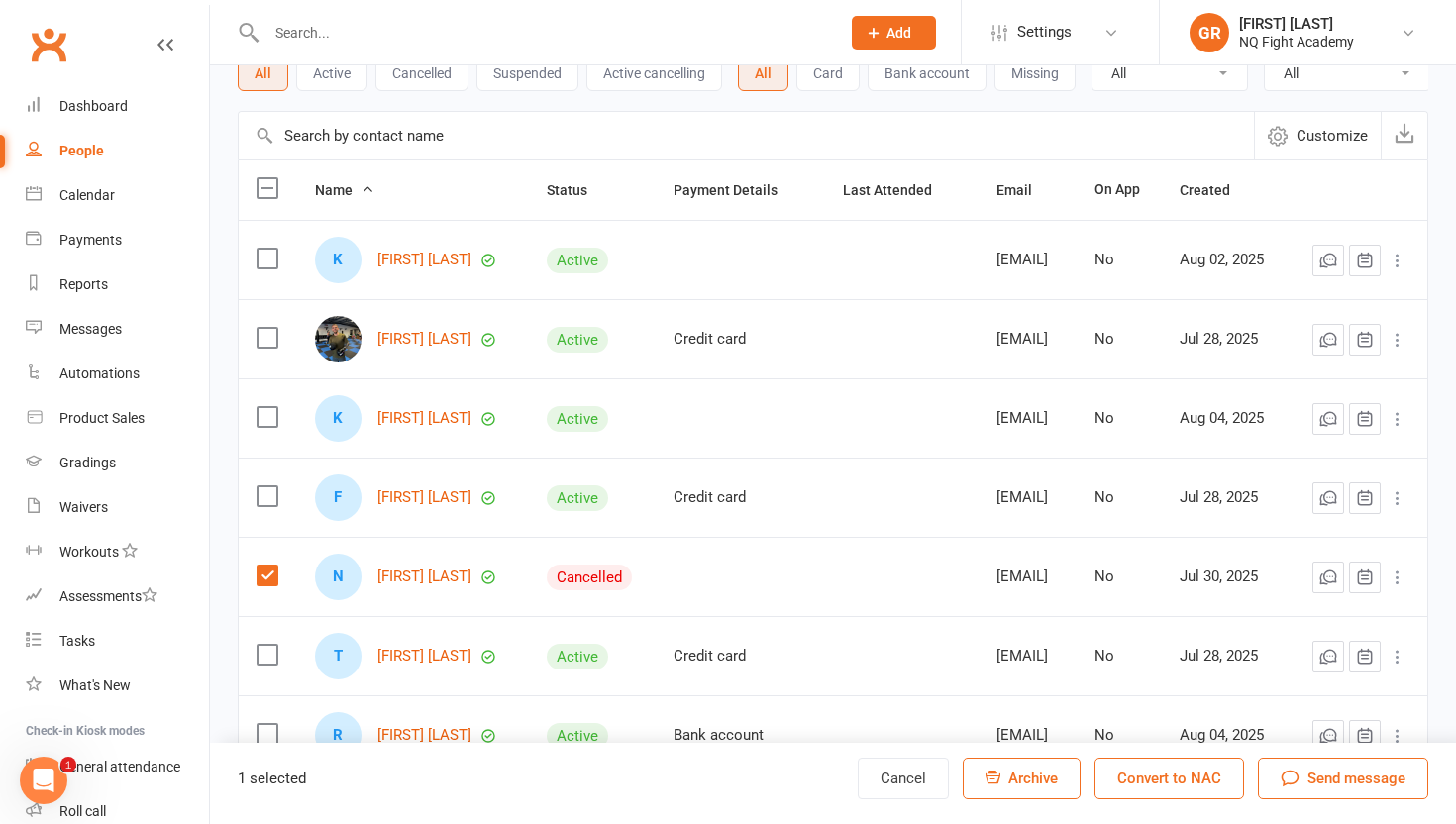 click at bounding box center (266, 575) 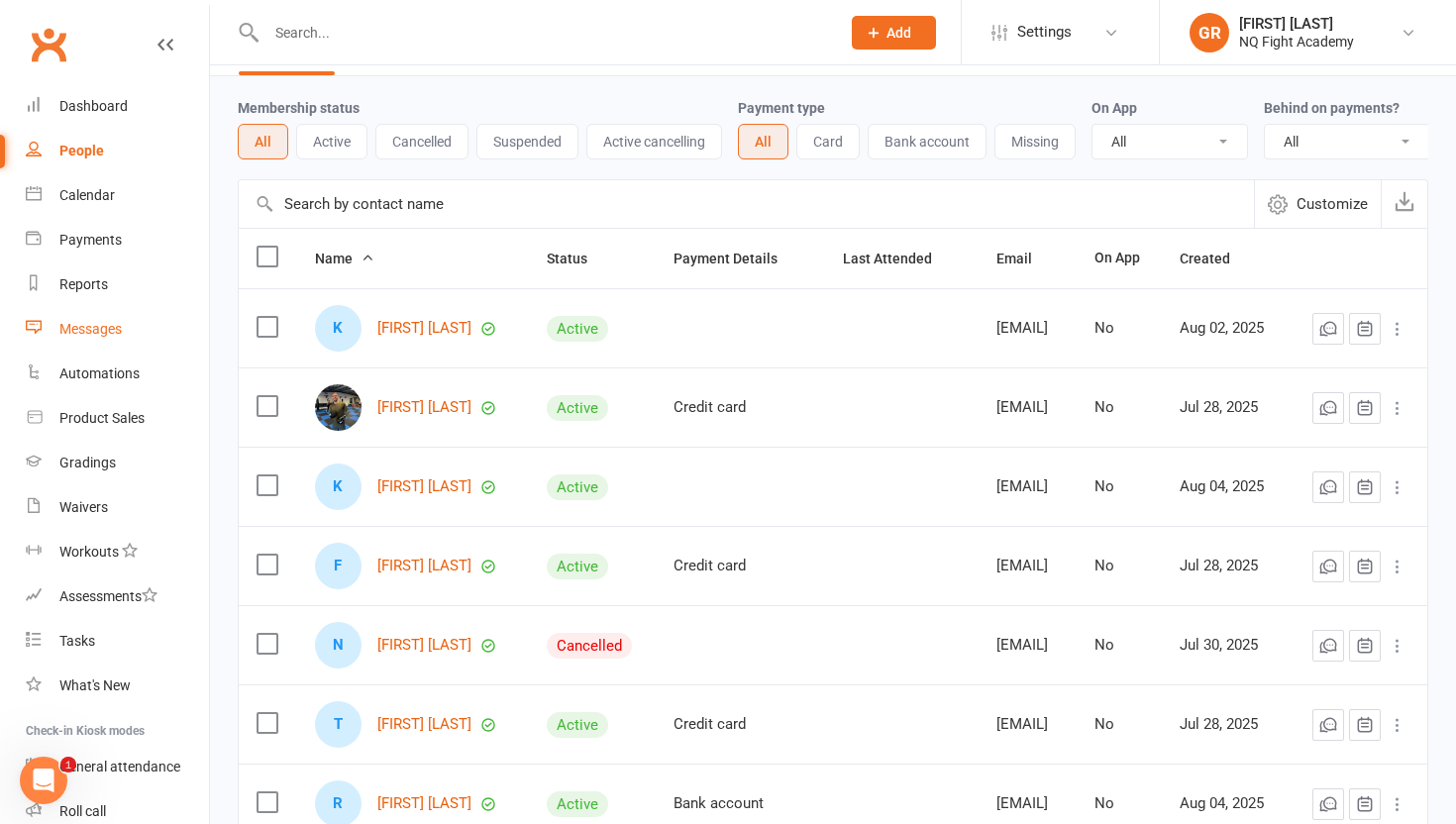 scroll, scrollTop: 0, scrollLeft: 0, axis: both 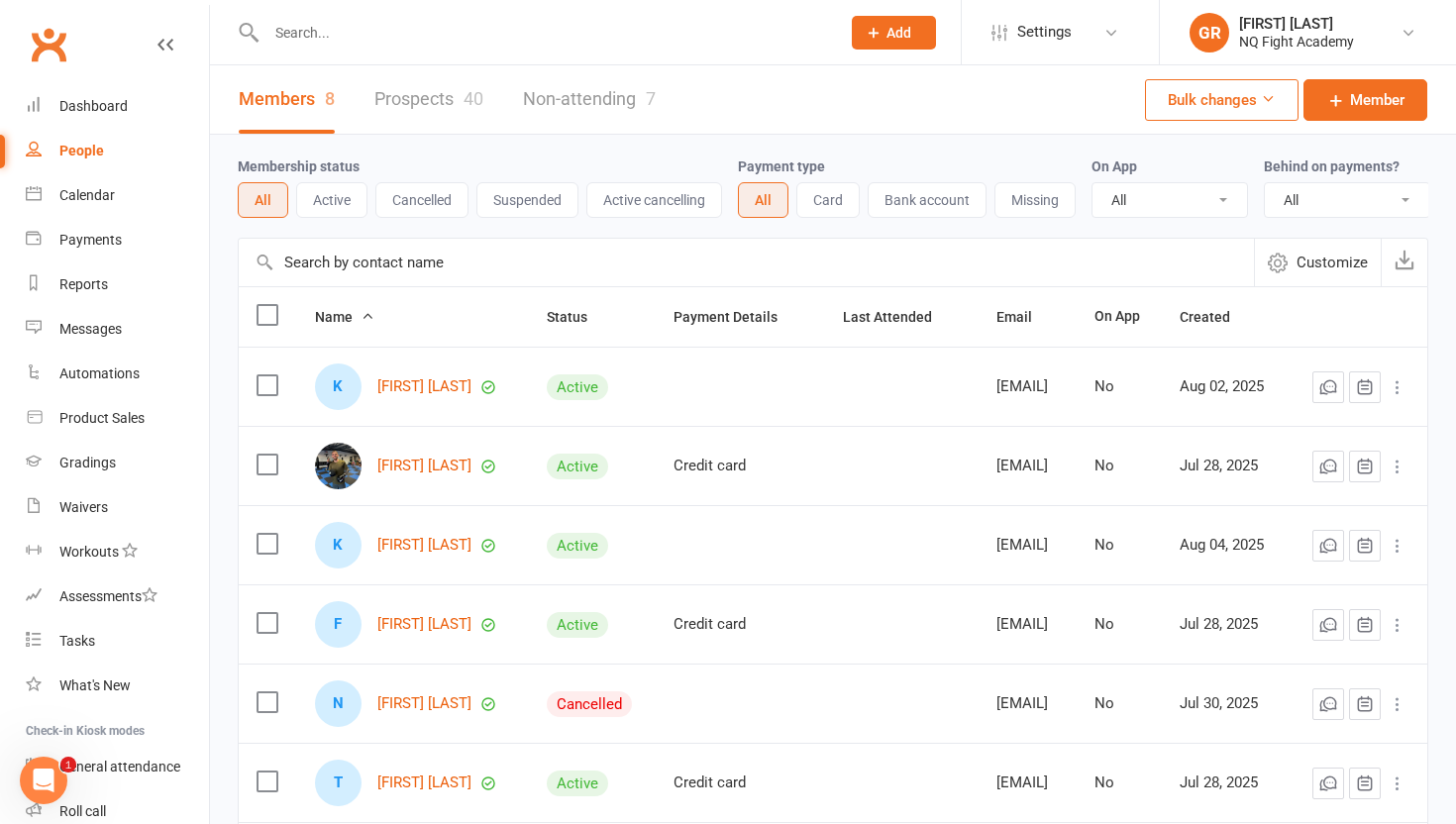 click on "Prospects 40" at bounding box center [429, 99] 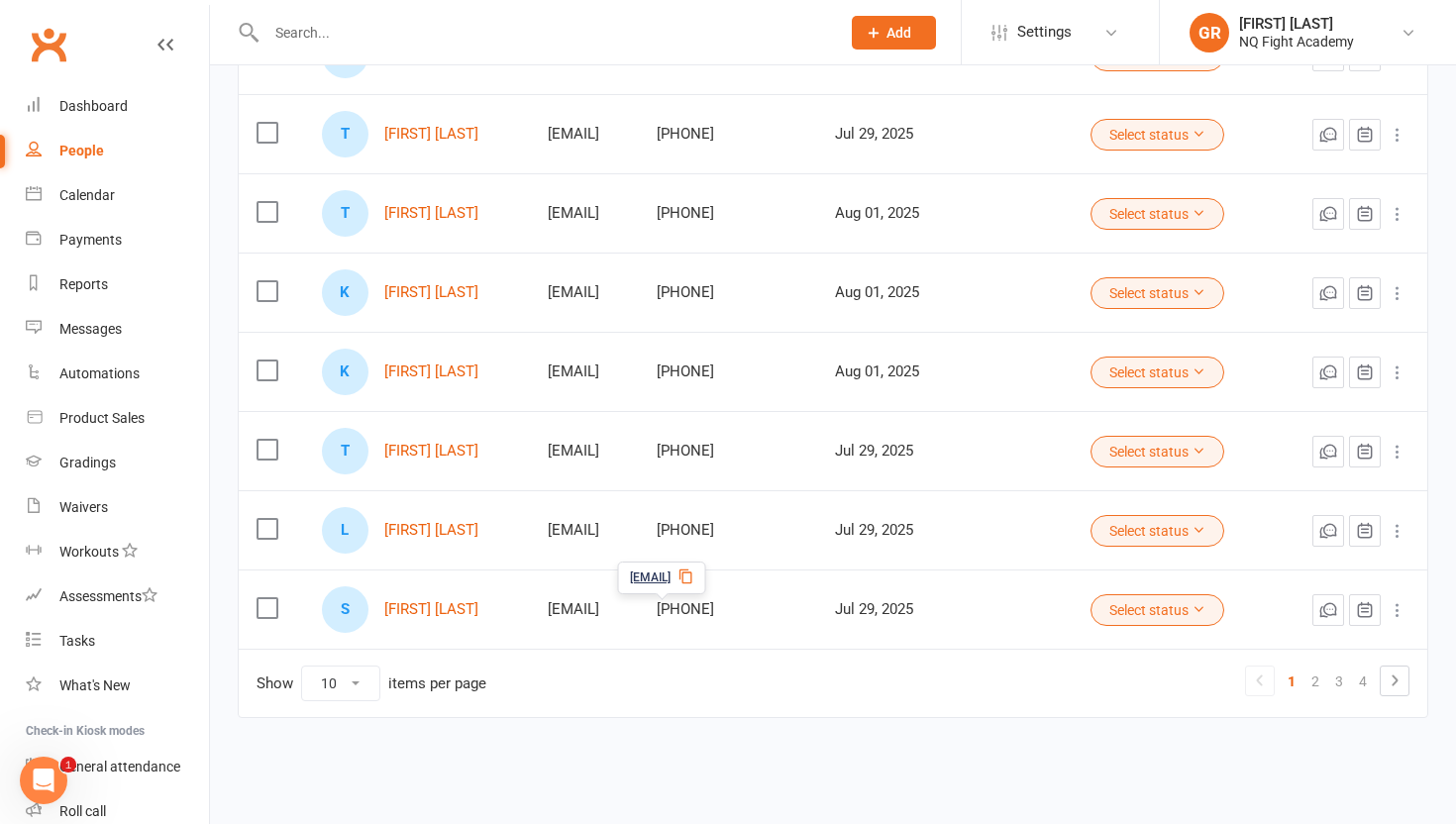 scroll, scrollTop: 0, scrollLeft: 0, axis: both 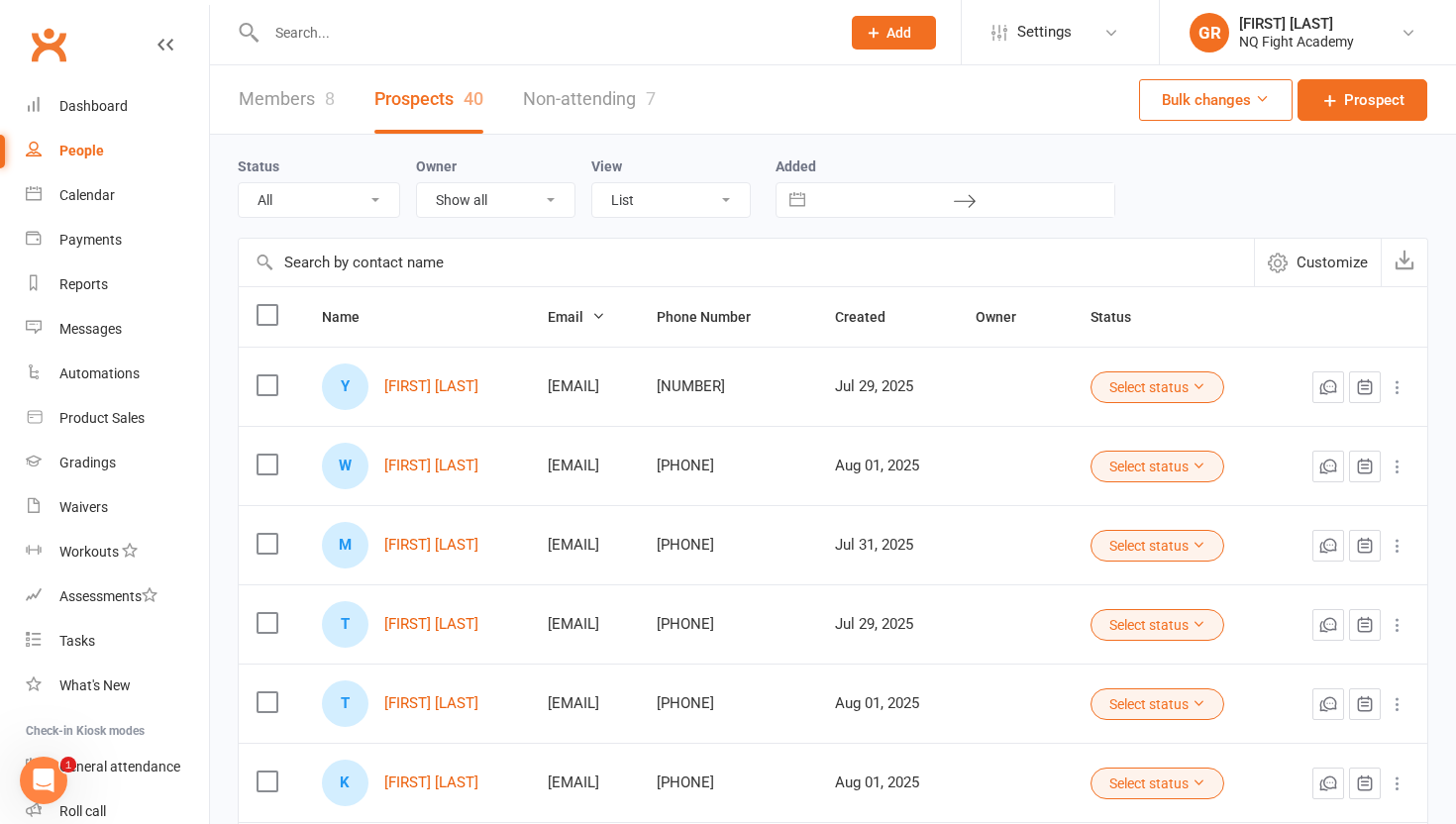 click on "Members 8" at bounding box center [286, 99] 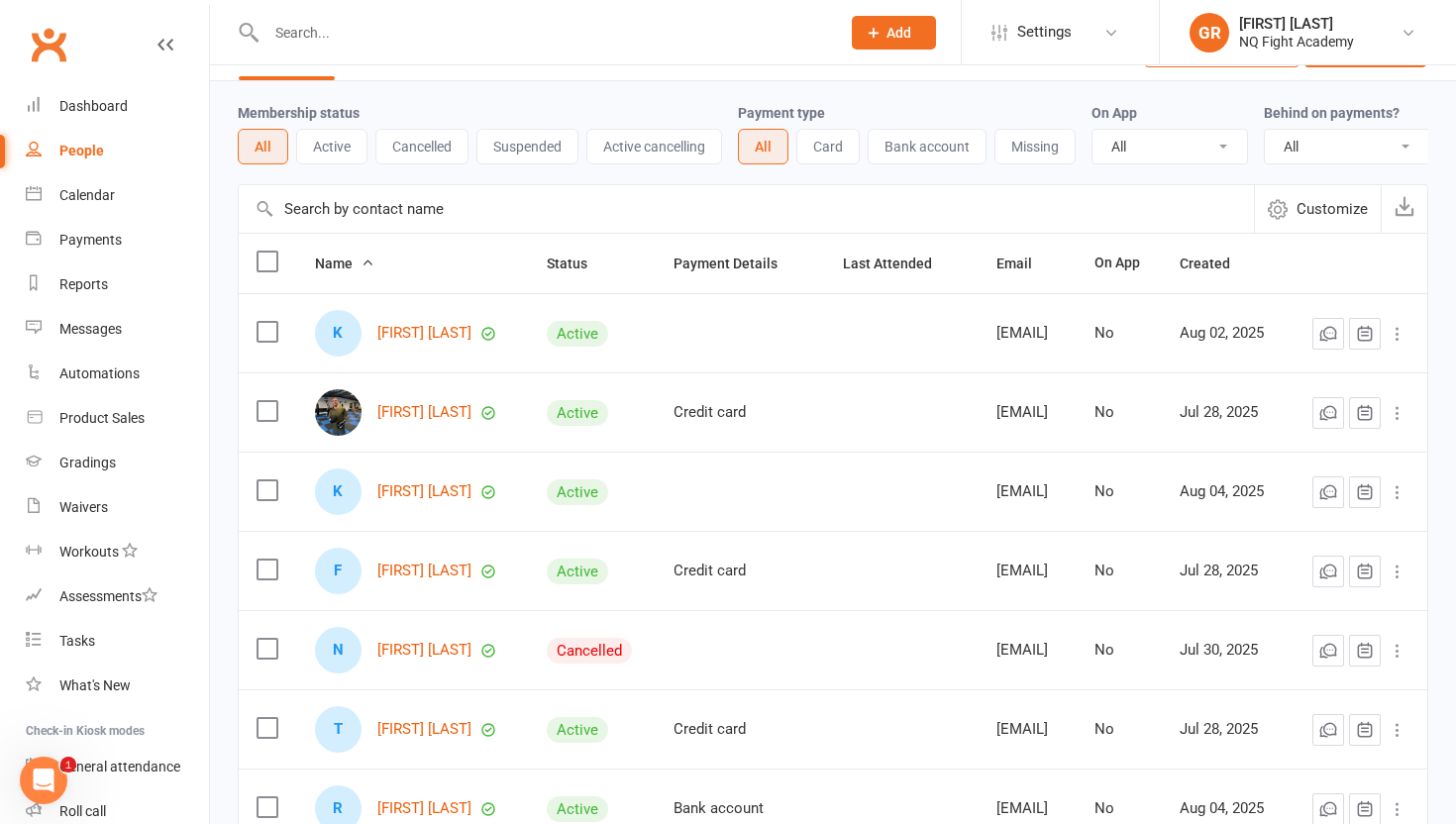 scroll, scrollTop: 0, scrollLeft: 0, axis: both 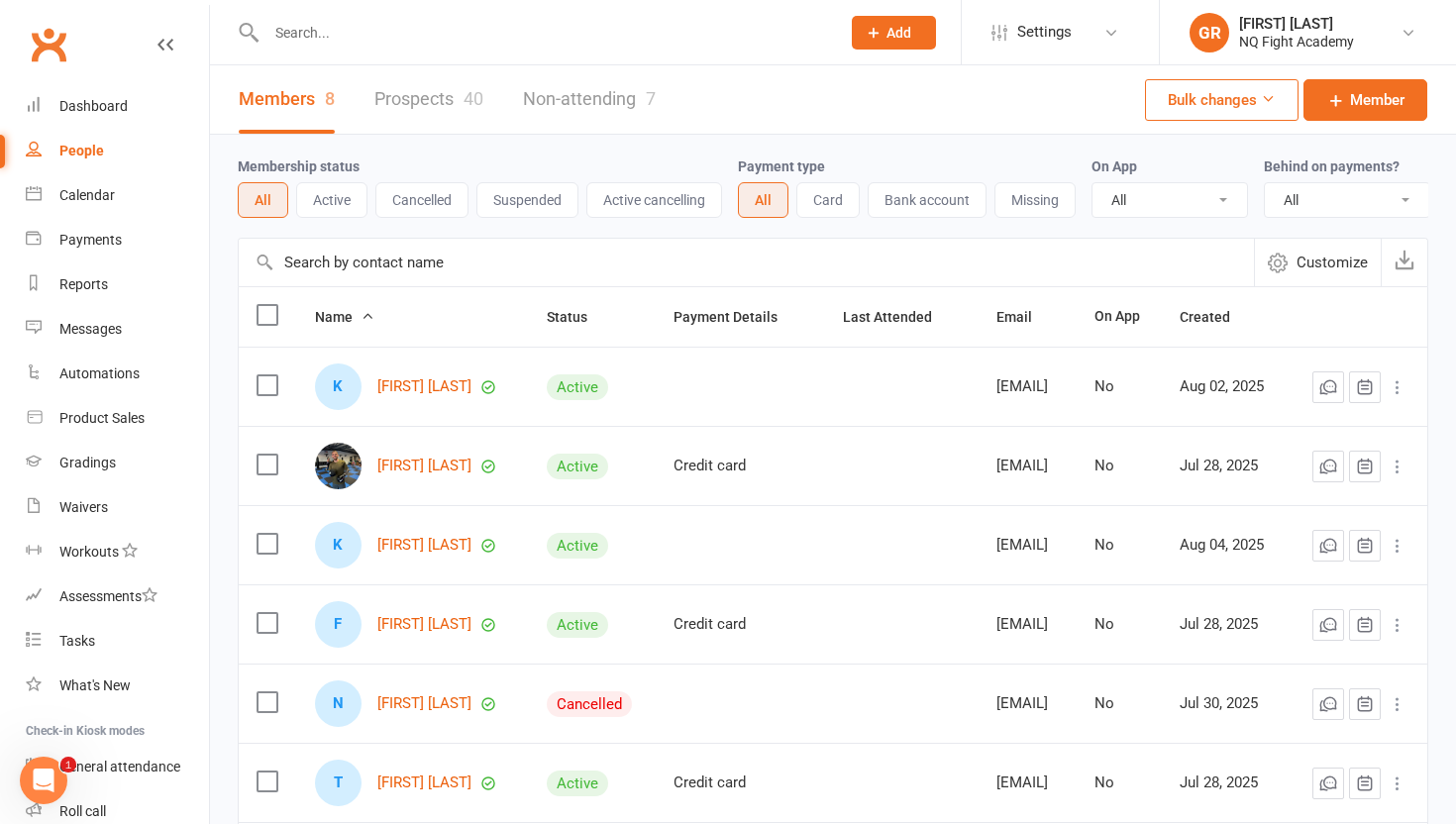 click on "Prospects 40" at bounding box center [429, 99] 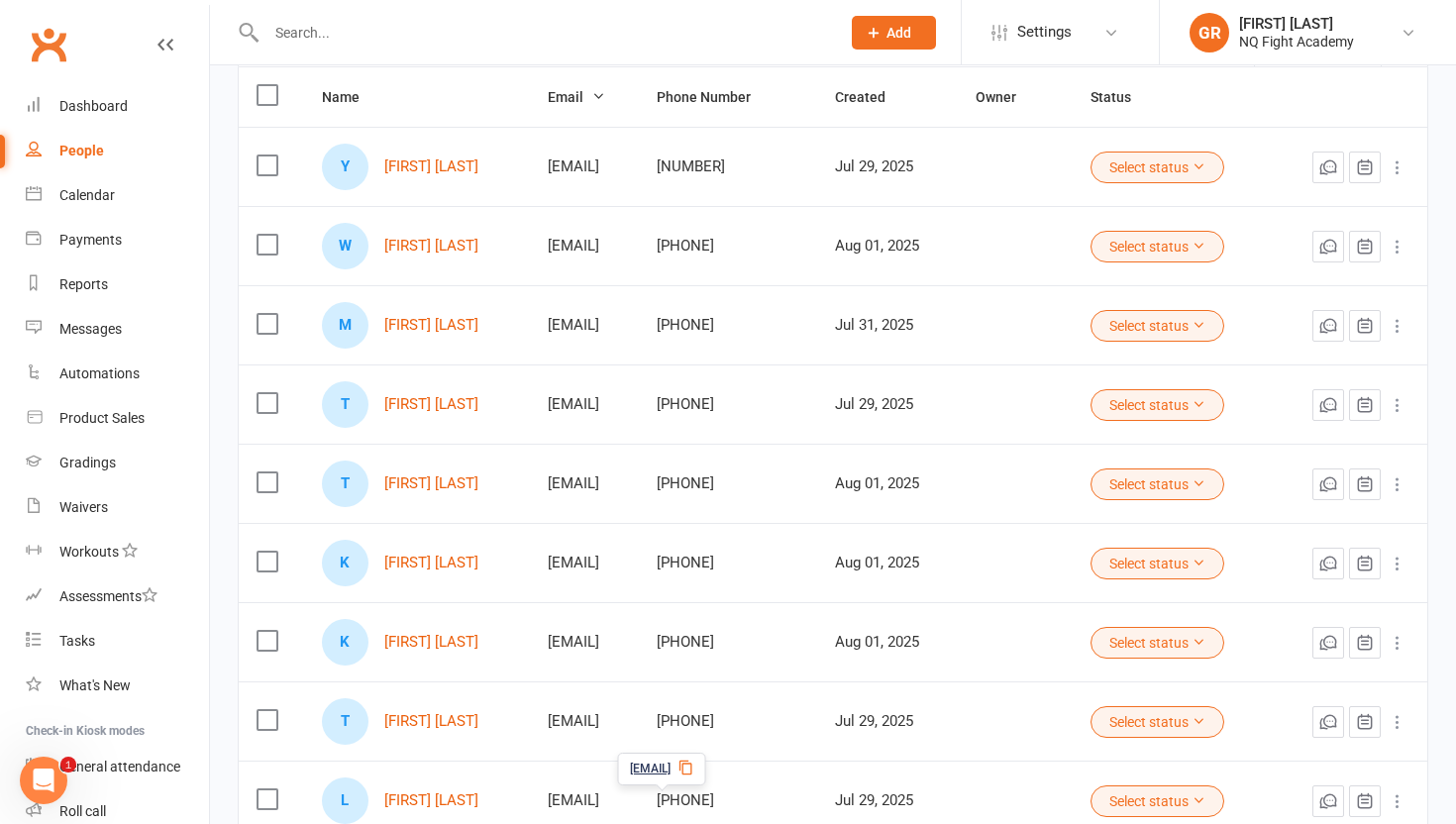 scroll, scrollTop: 0, scrollLeft: 0, axis: both 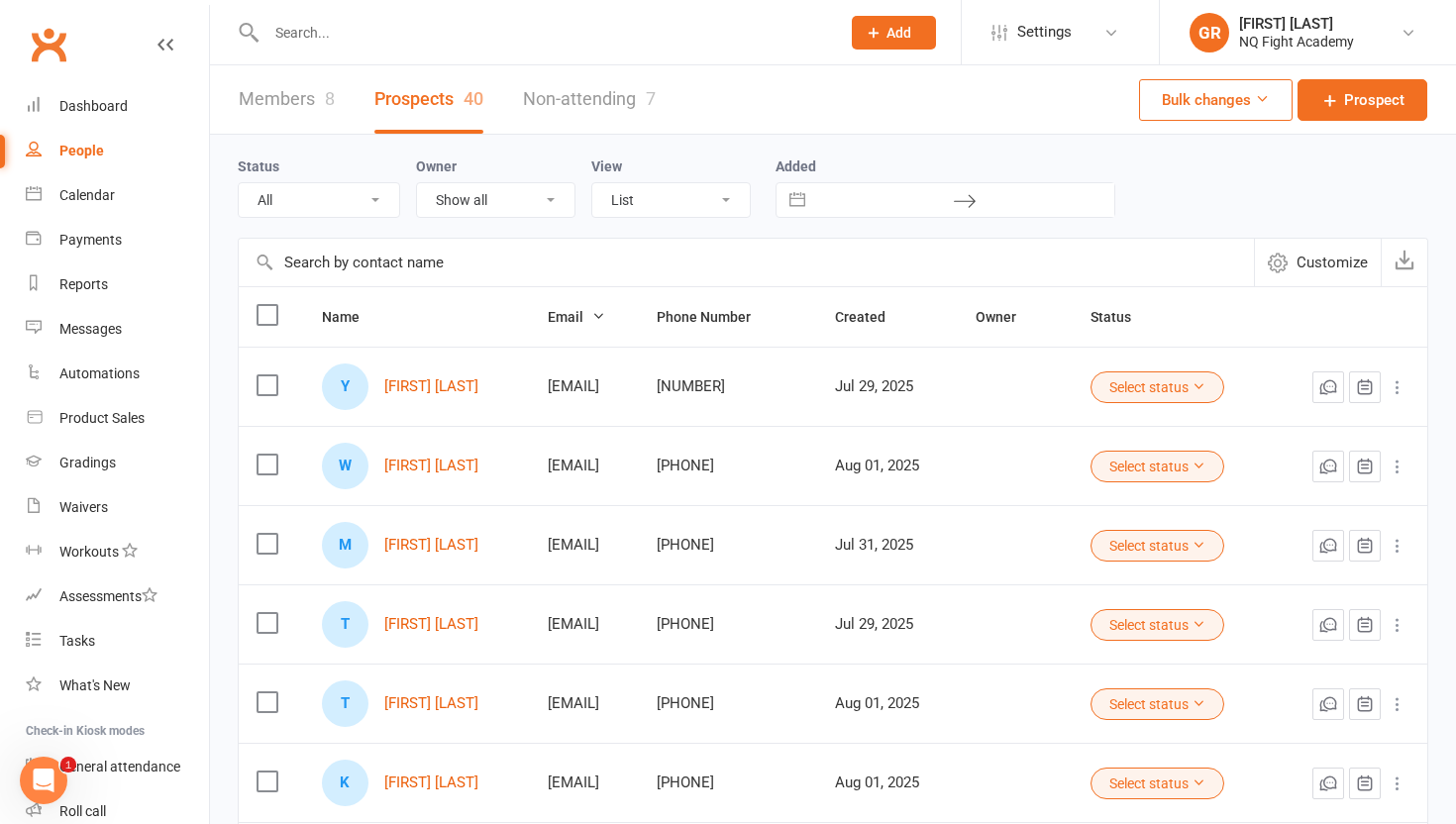 click on "Members 8" at bounding box center [286, 99] 